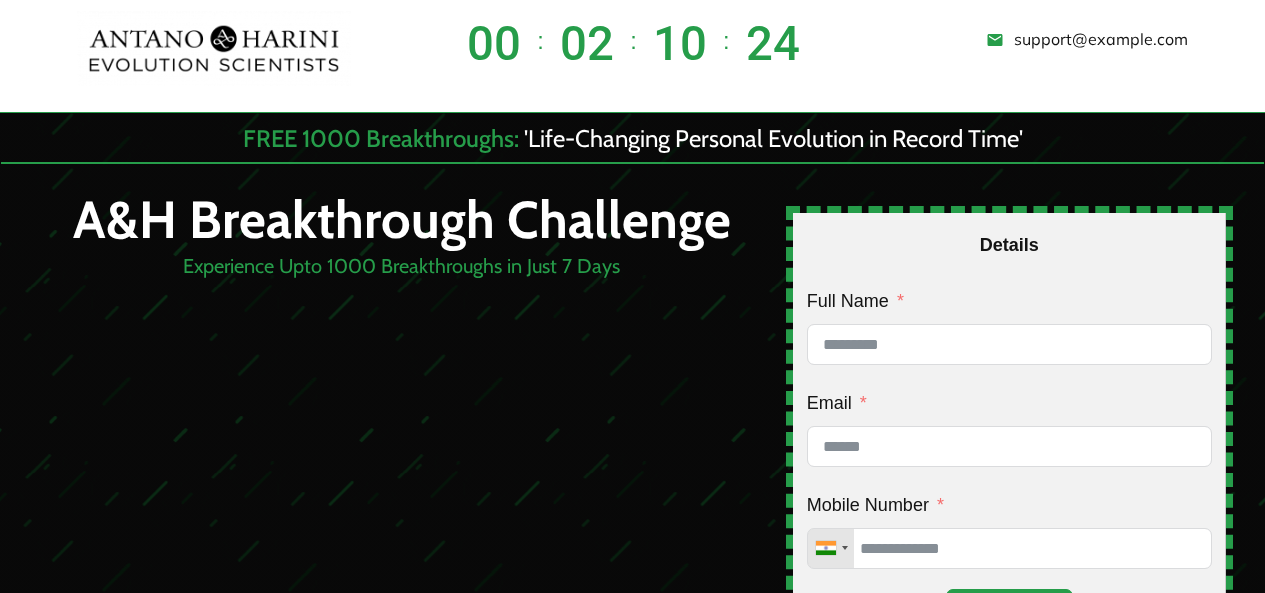 scroll, scrollTop: 0, scrollLeft: 0, axis: both 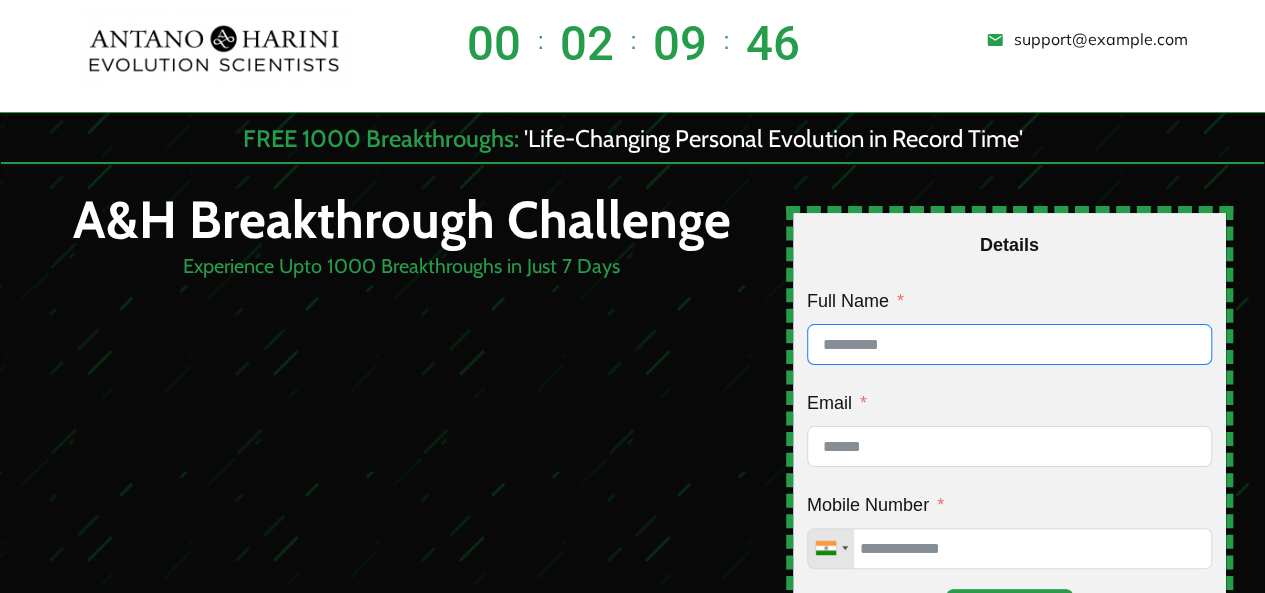 click on "Full Name" at bounding box center (1009, 344) 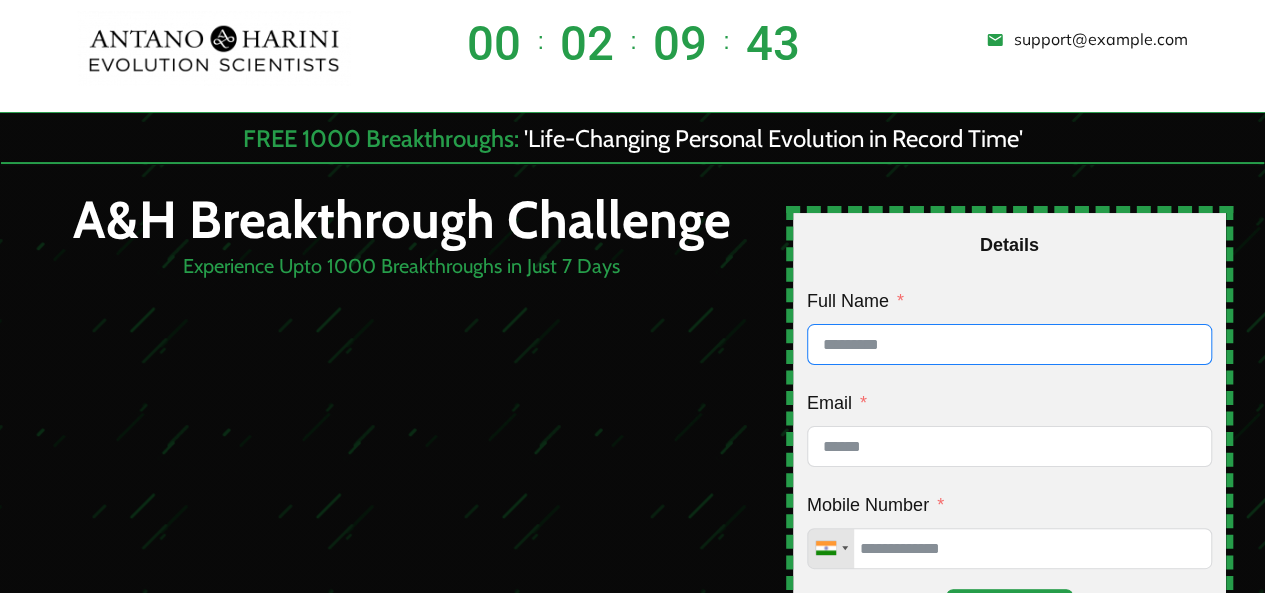 type on "**********" 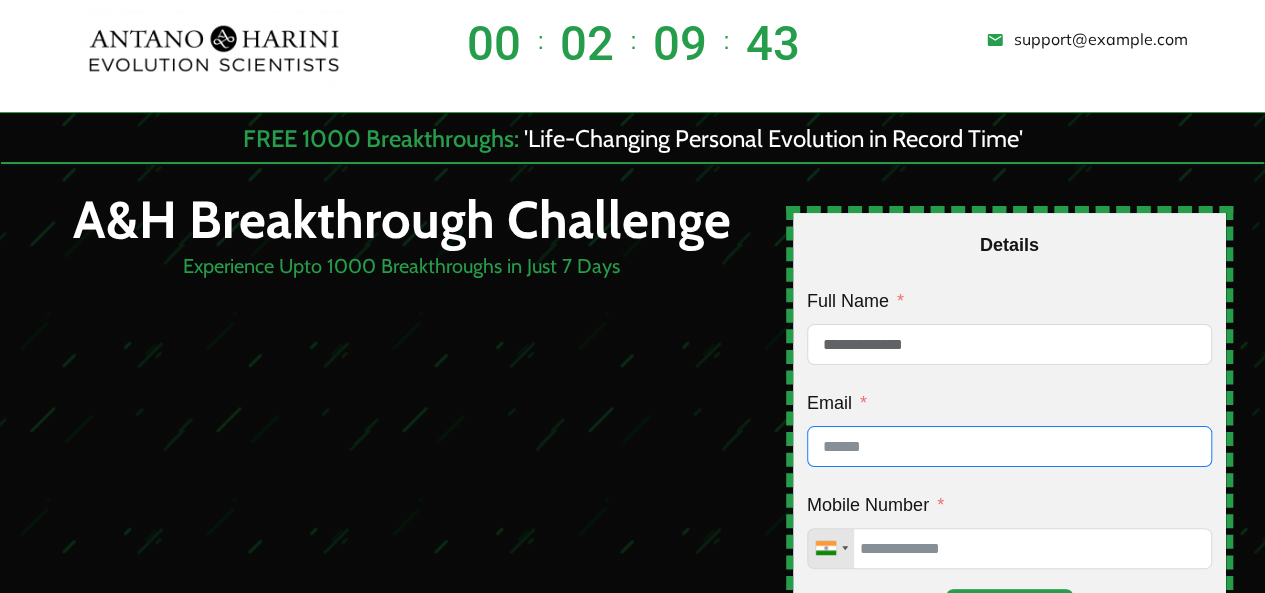 type on "**********" 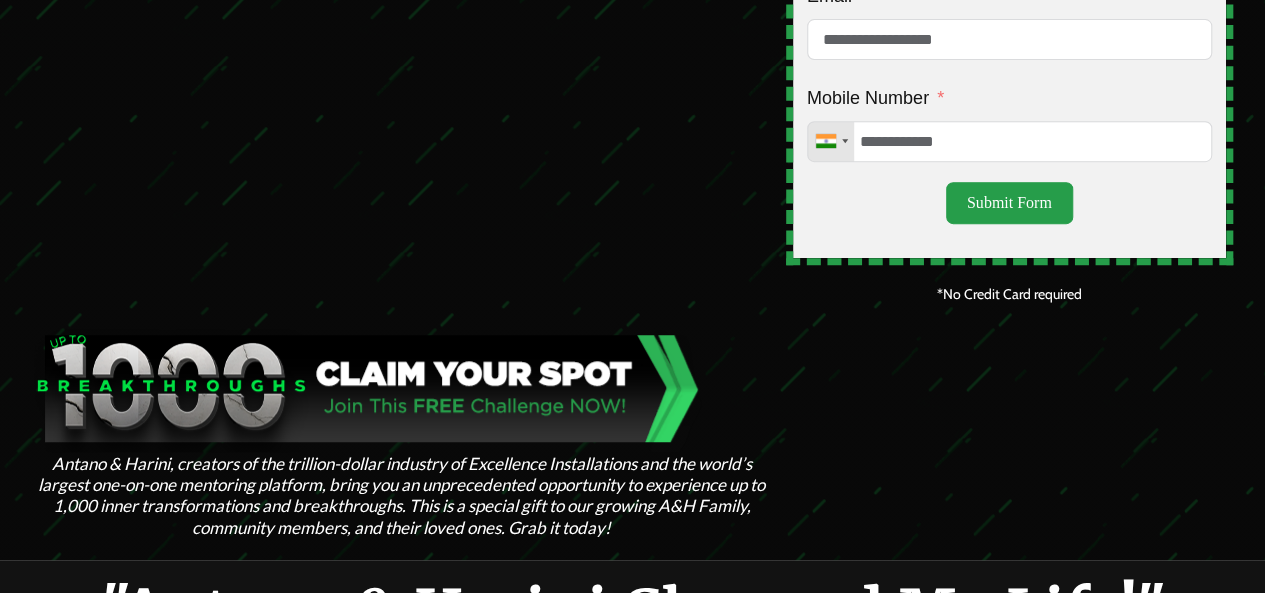 scroll, scrollTop: 368, scrollLeft: 0, axis: vertical 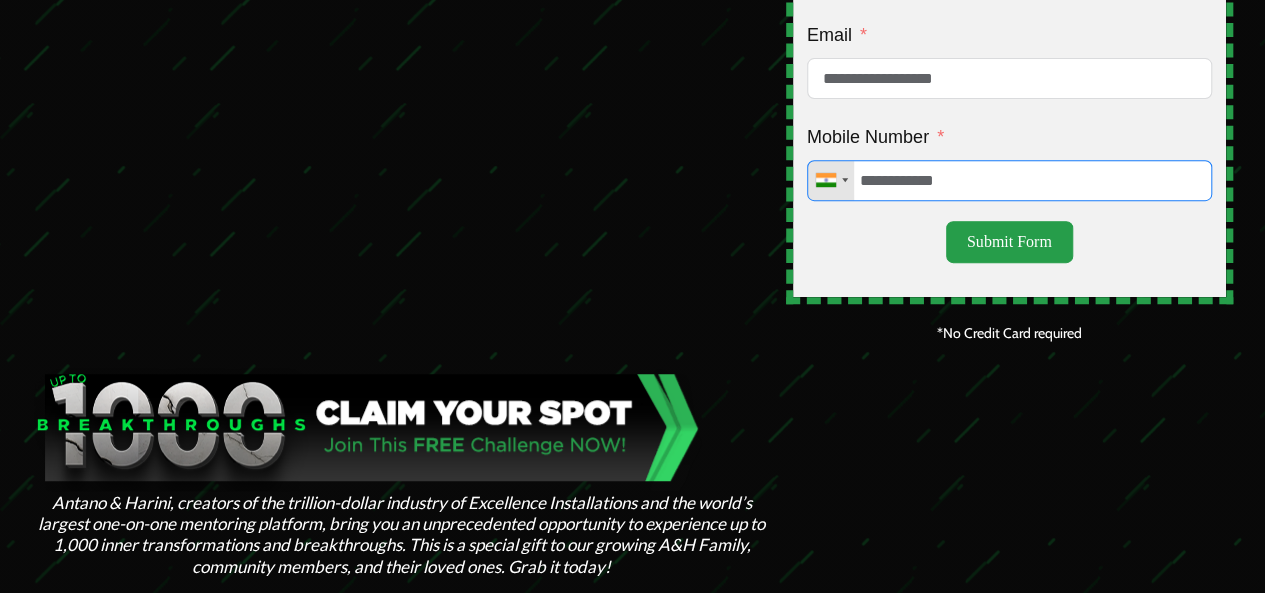 click on "**********" at bounding box center (1009, 180) 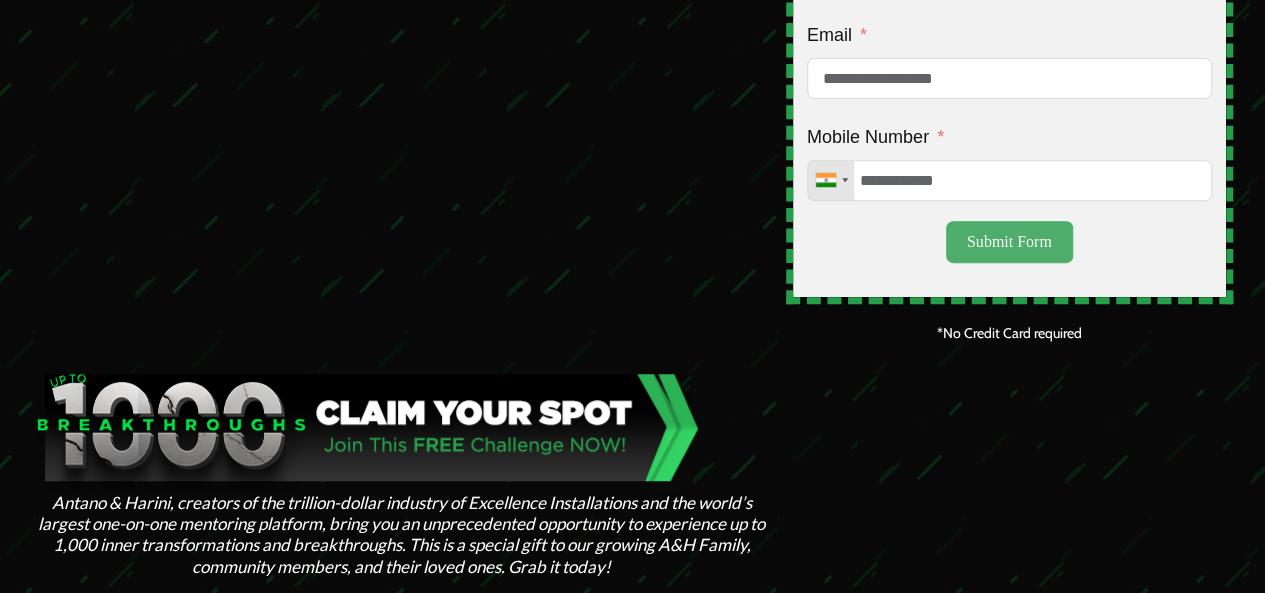click on "Submit Form" at bounding box center [1009, 242] 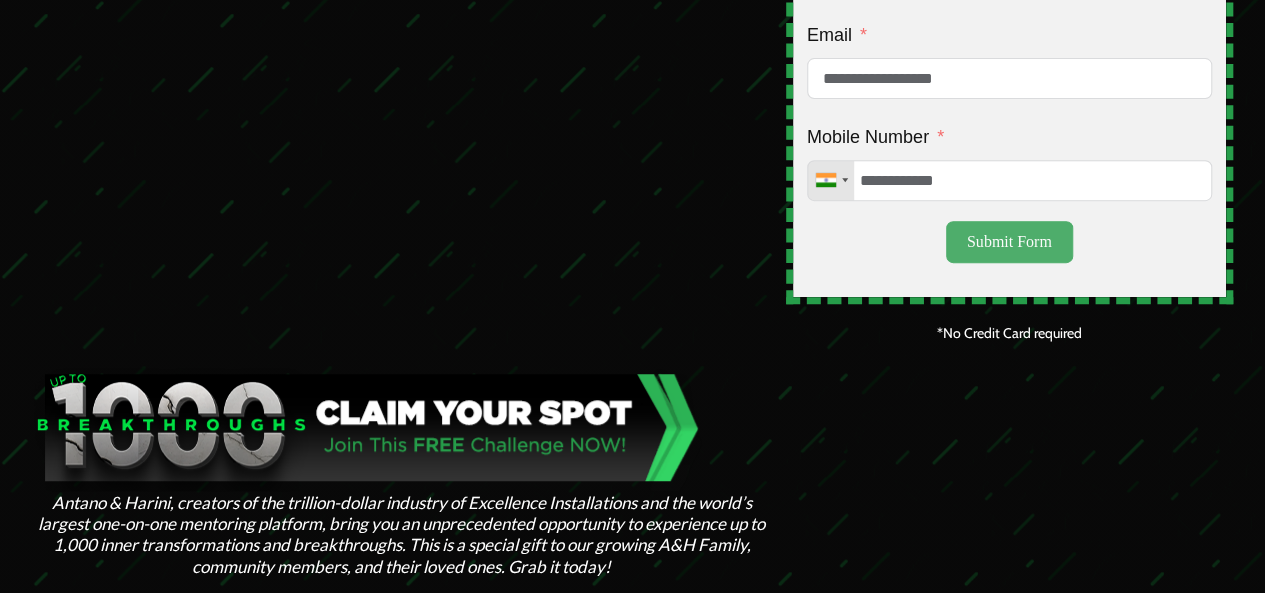 type on "**********" 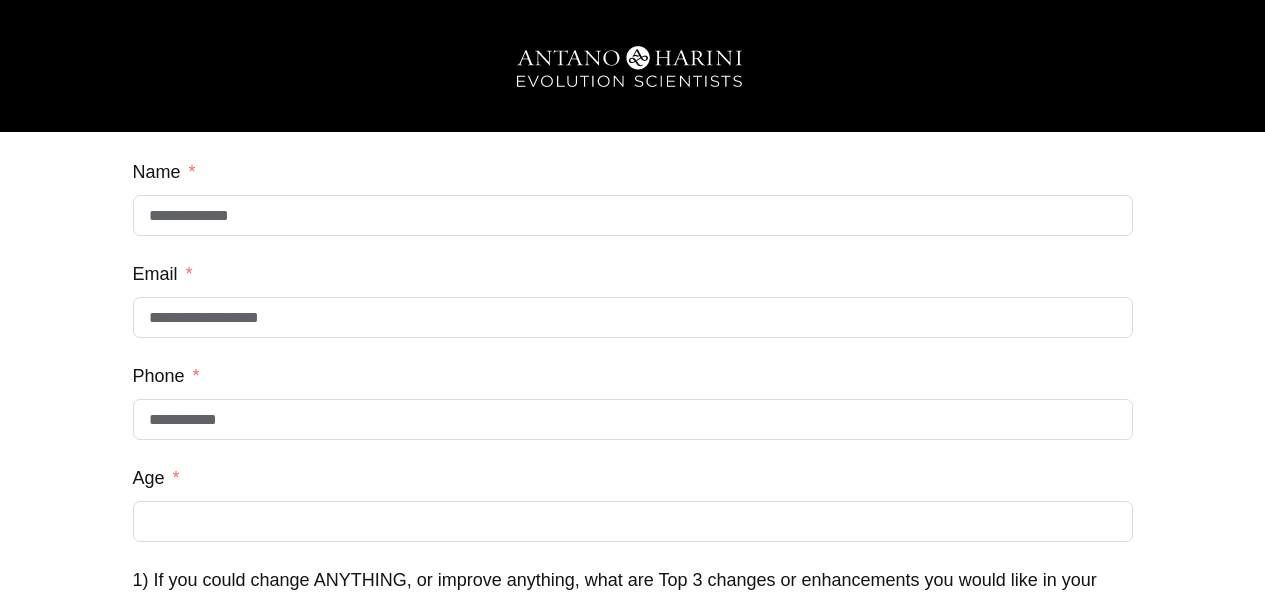 scroll, scrollTop: 0, scrollLeft: 0, axis: both 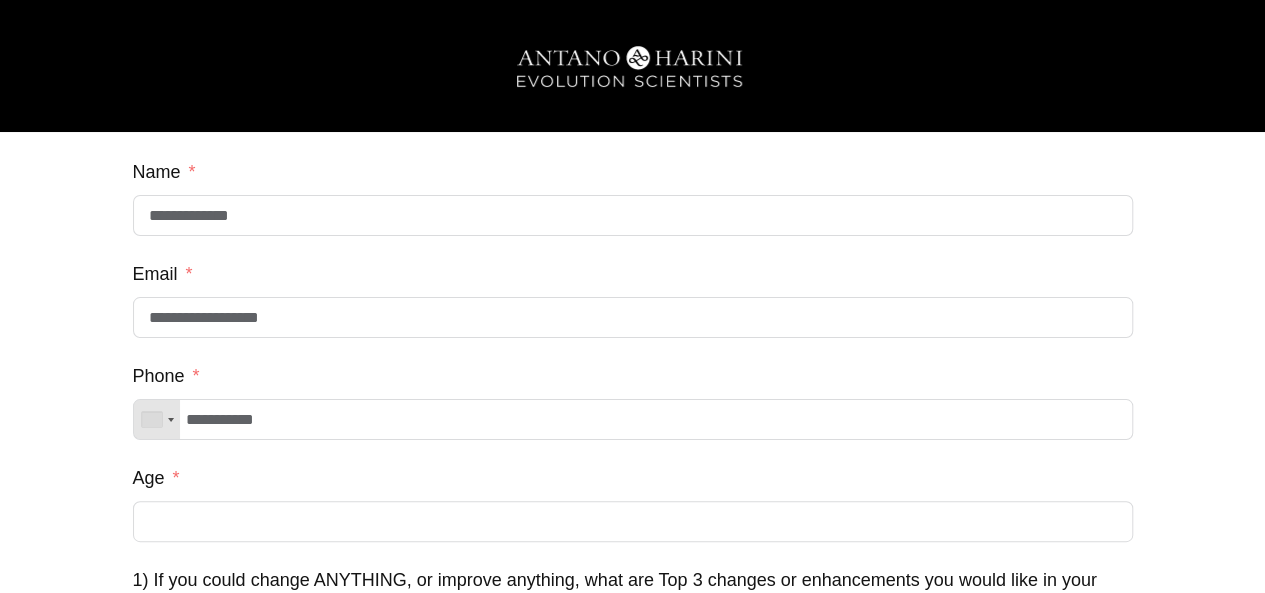 click on "**********" at bounding box center [632, 698] 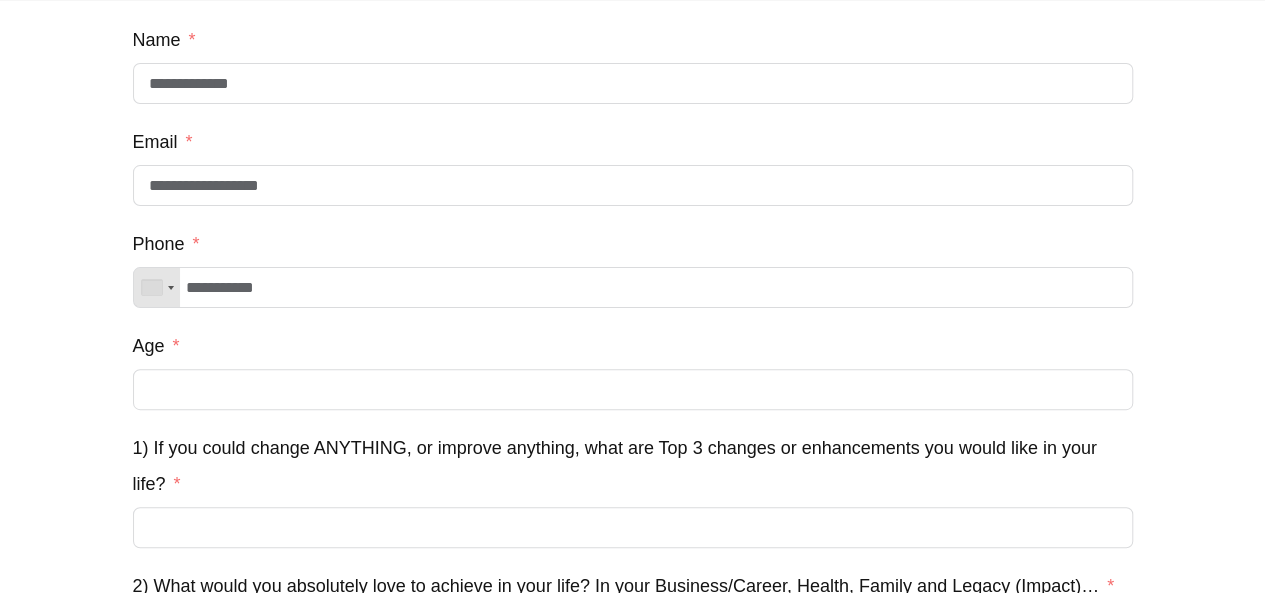 scroll, scrollTop: 200, scrollLeft: 0, axis: vertical 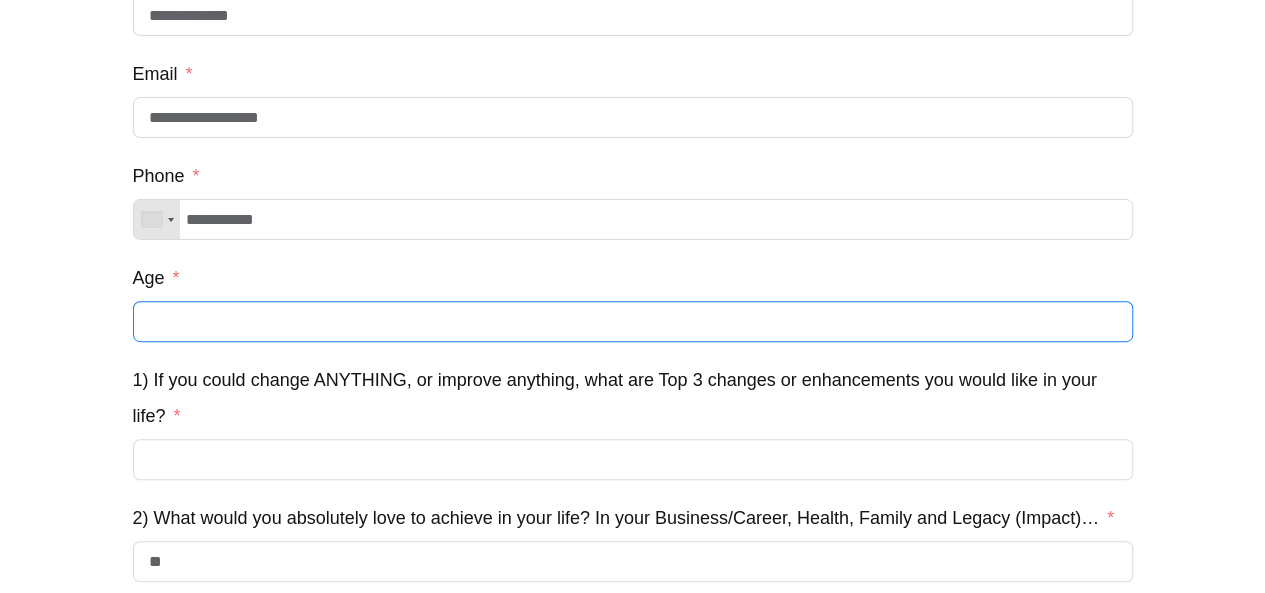 click on "Age" at bounding box center (633, 321) 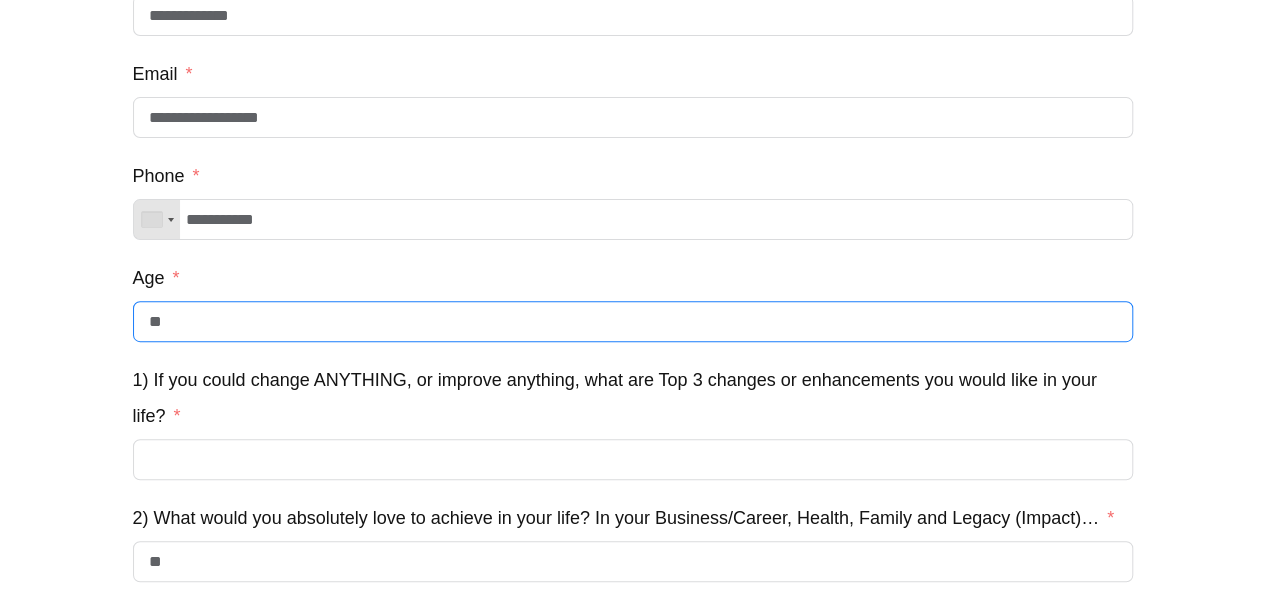 type on "**" 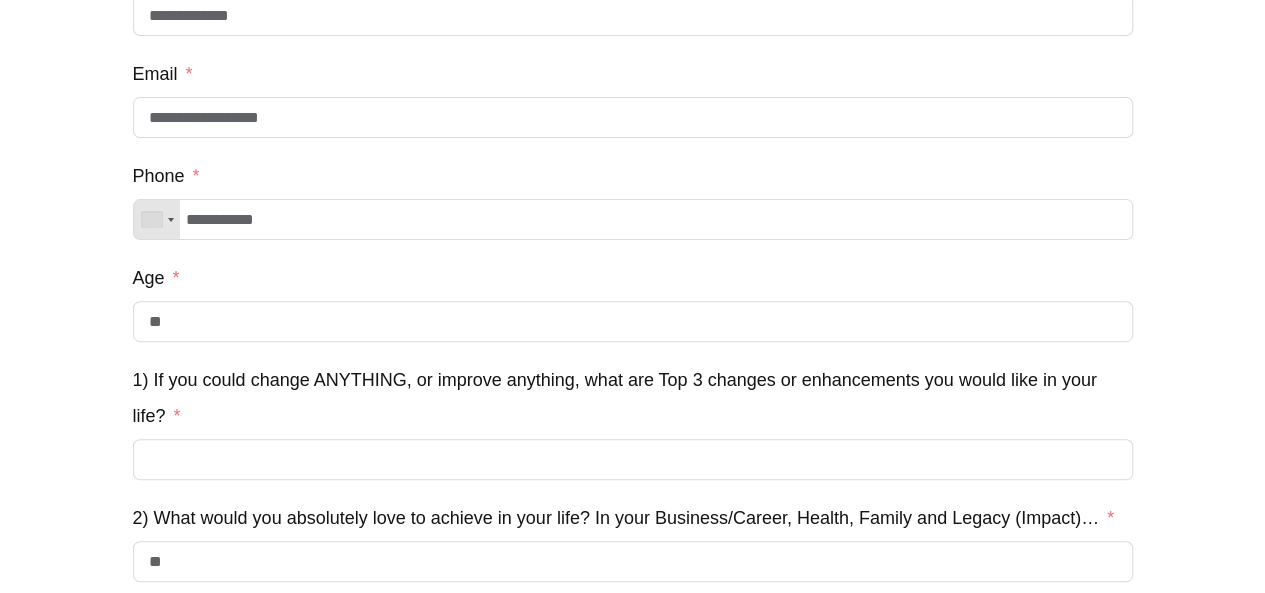 click on "**********" at bounding box center [632, 498] 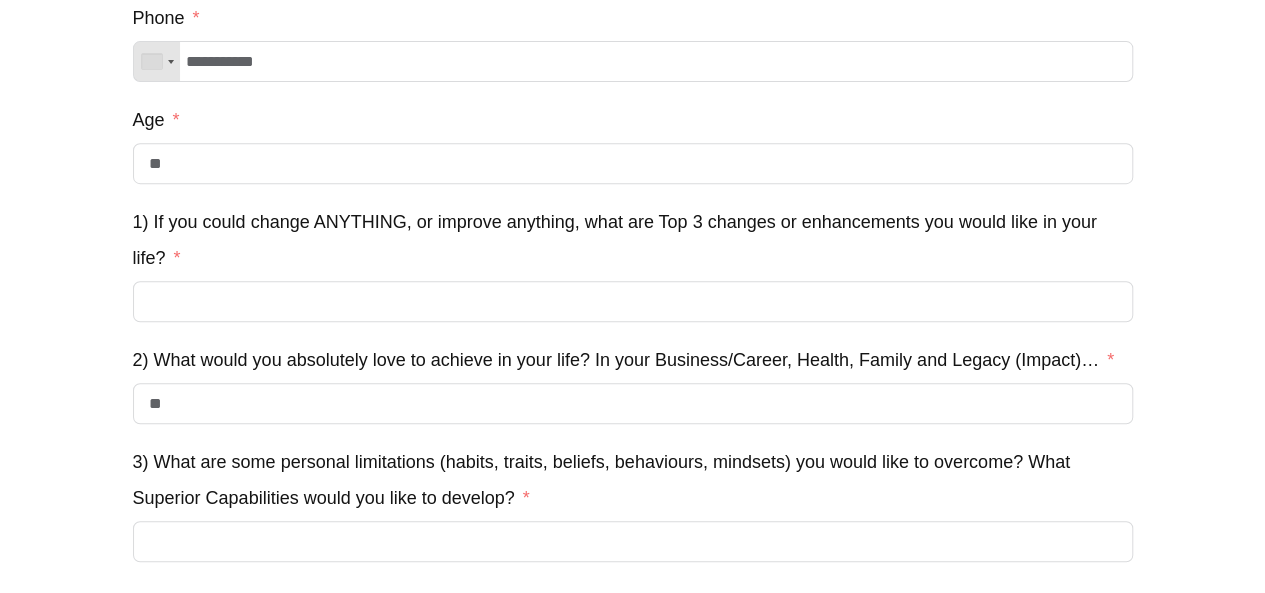 scroll, scrollTop: 360, scrollLeft: 0, axis: vertical 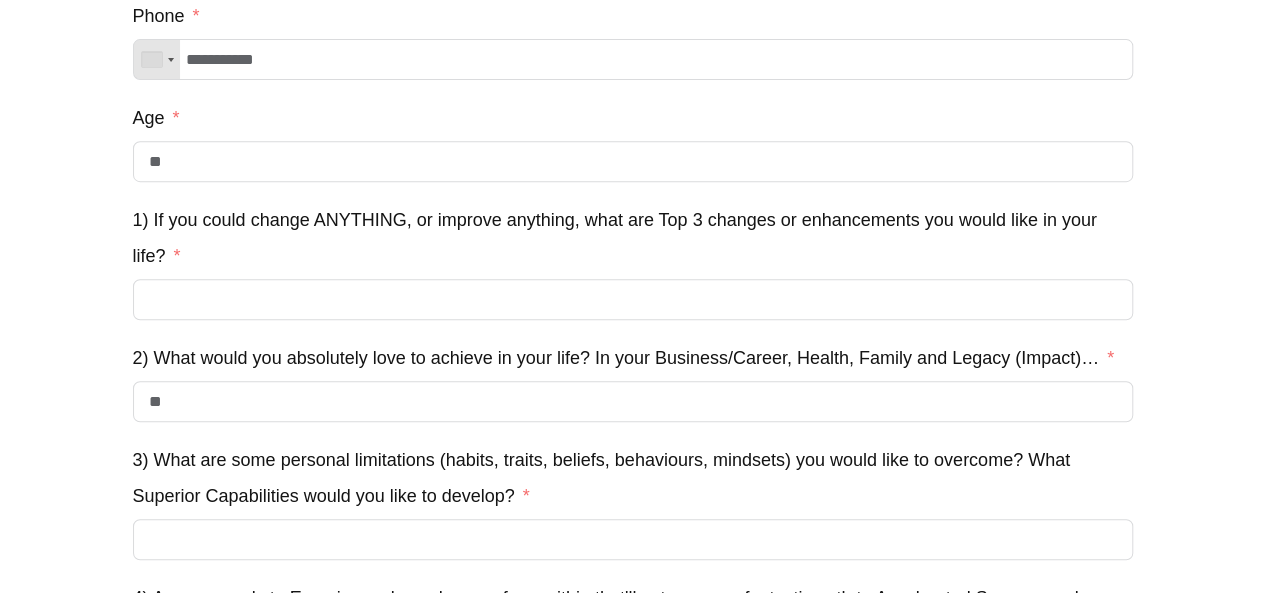 click on "1) If you could change ANYTHING, or improve anything, what are Top 3 changes or enhancements you would like in your life?" at bounding box center (633, 238) 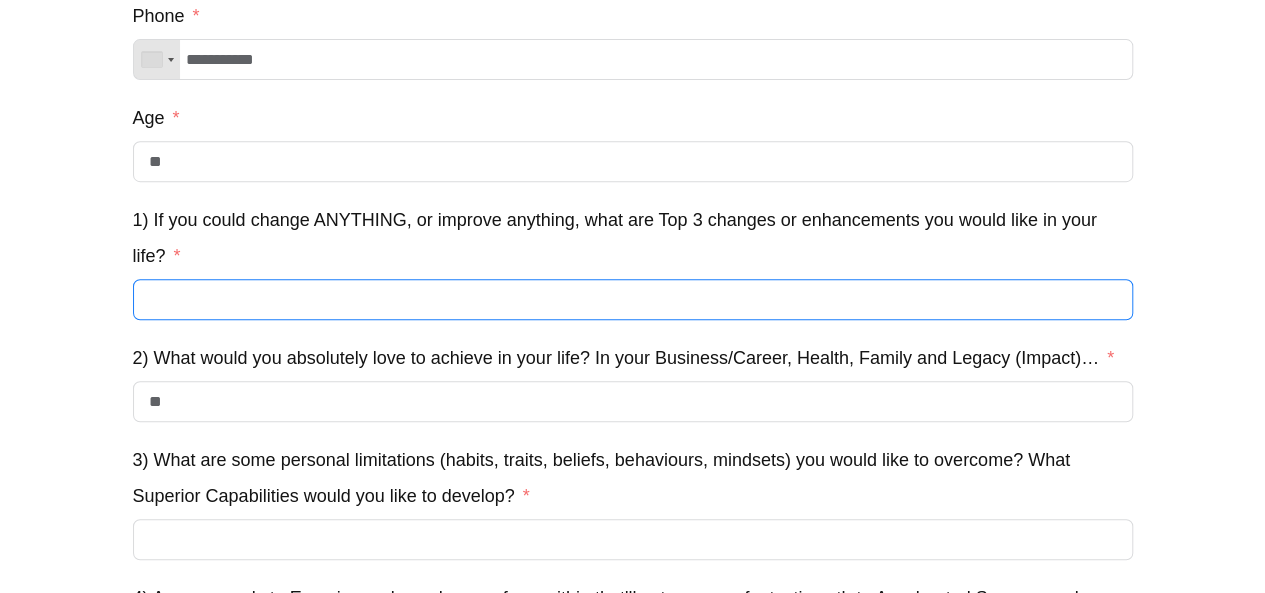 click on "1) If you could change ANYTHING, or improve anything, what are Top 3 changes or enhancements you would like in your life?" at bounding box center (633, 299) 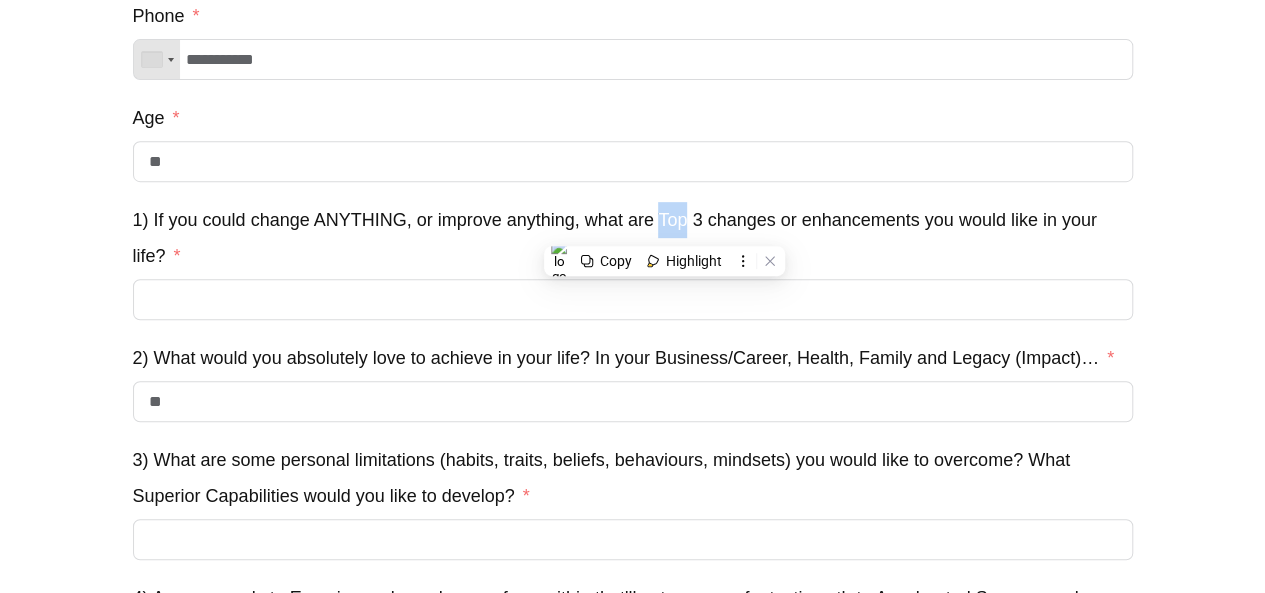 click on "1) If you could change ANYTHING, or improve anything, what are Top 3 changes or enhancements you would like in your life?" at bounding box center (633, 238) 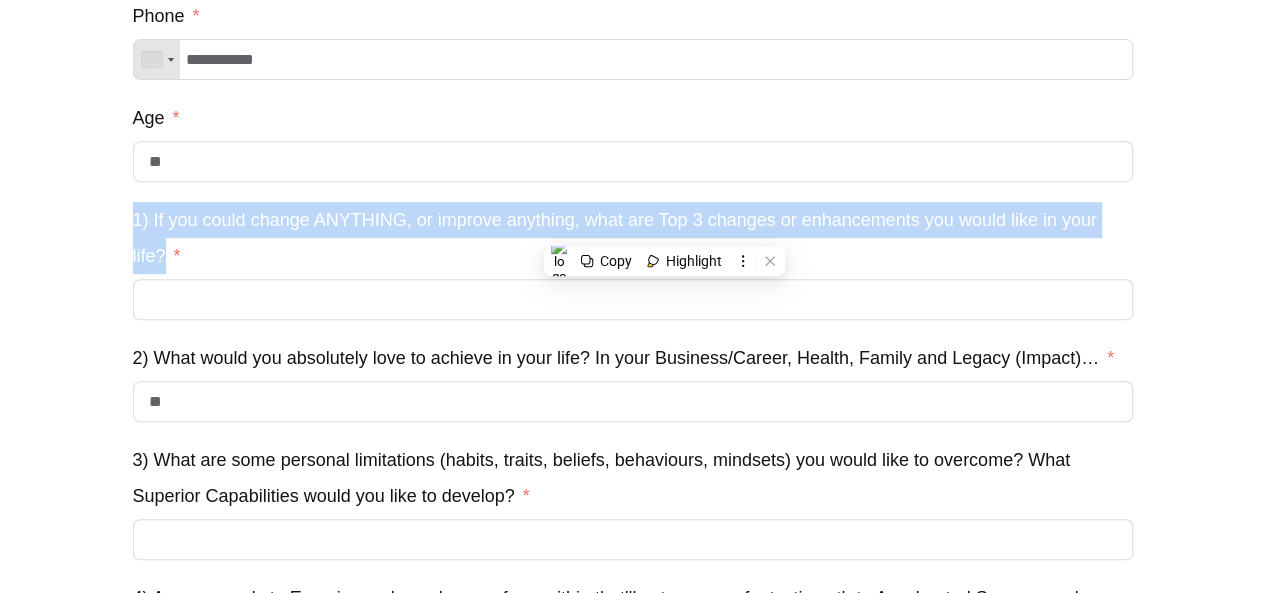 click on "1) If you could change ANYTHING, or improve anything, what are Top 3 changes or enhancements you would like in your life?" at bounding box center (633, 238) 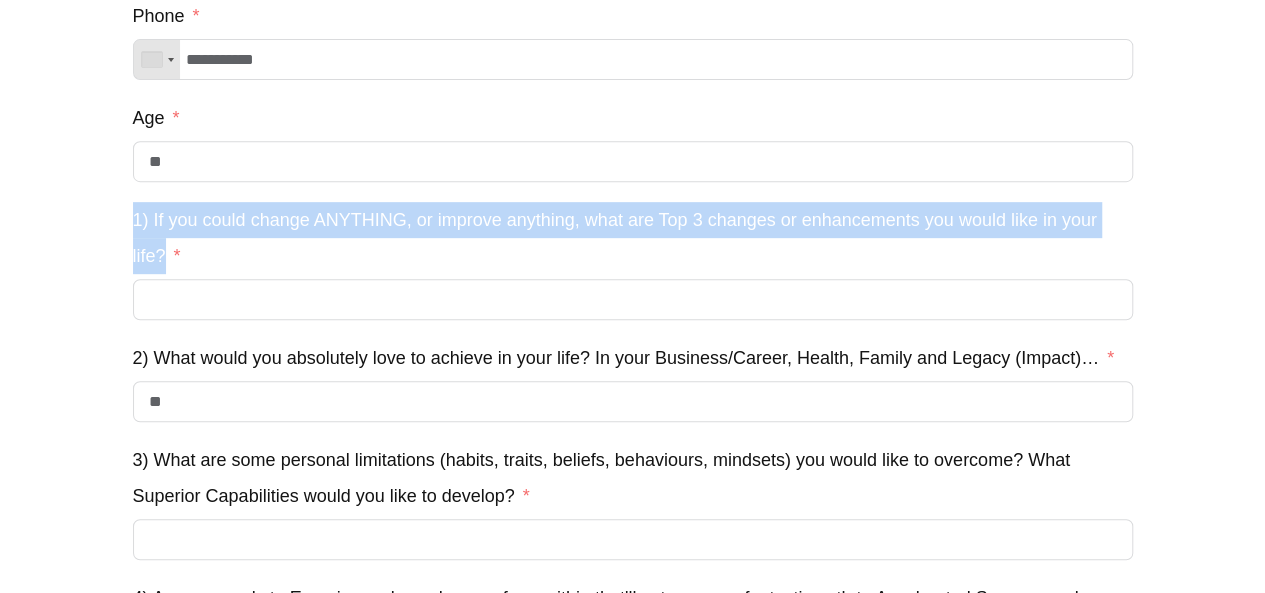 copy on "1) If you could change ANYTHING, or improve anything, what are Top 3 changes or enhancements you would like in your life?" 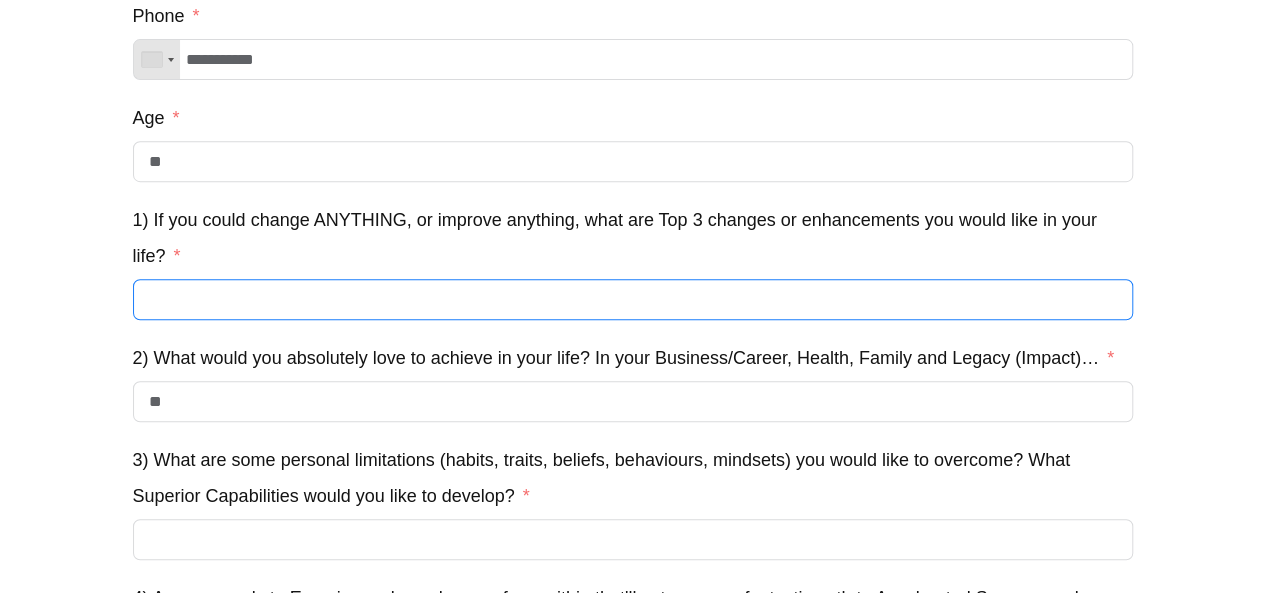 click on "1) If you could change ANYTHING, or improve anything, what are Top 3 changes or enhancements you would like in your life?" at bounding box center [633, 299] 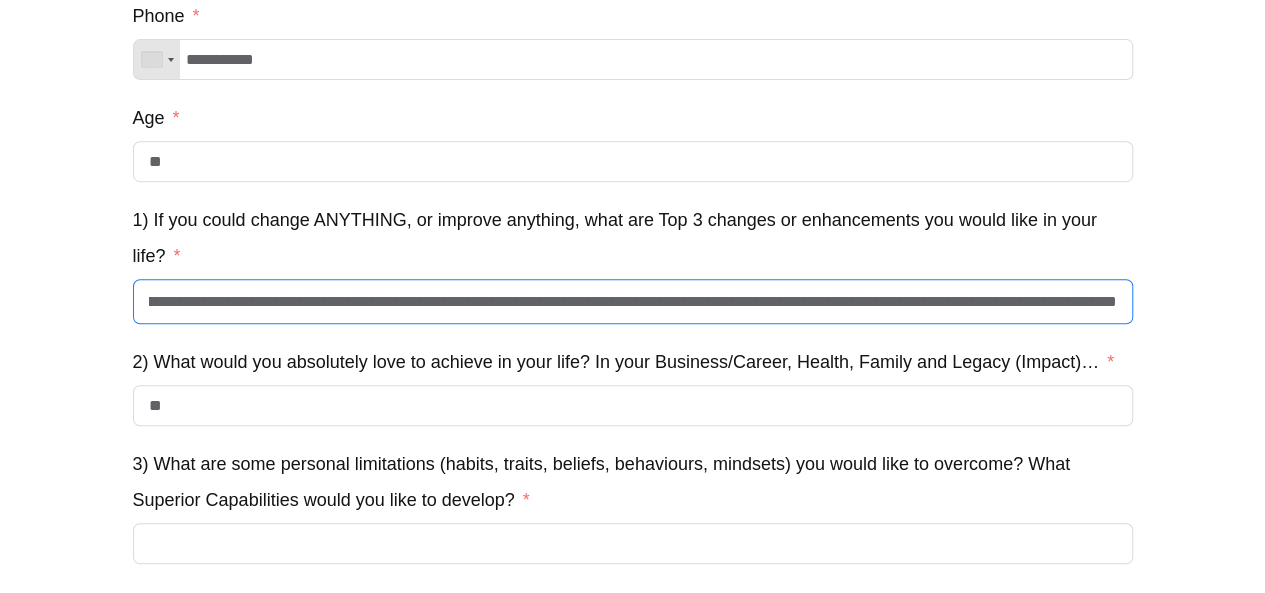 scroll, scrollTop: 0, scrollLeft: 1116, axis: horizontal 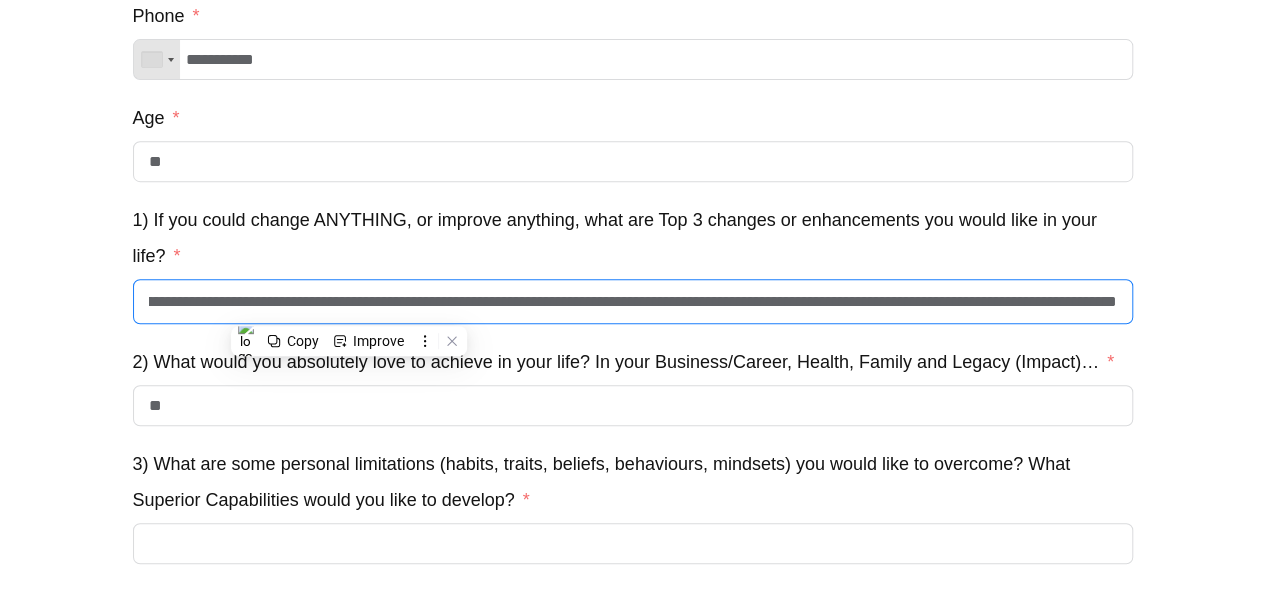 type on "**********" 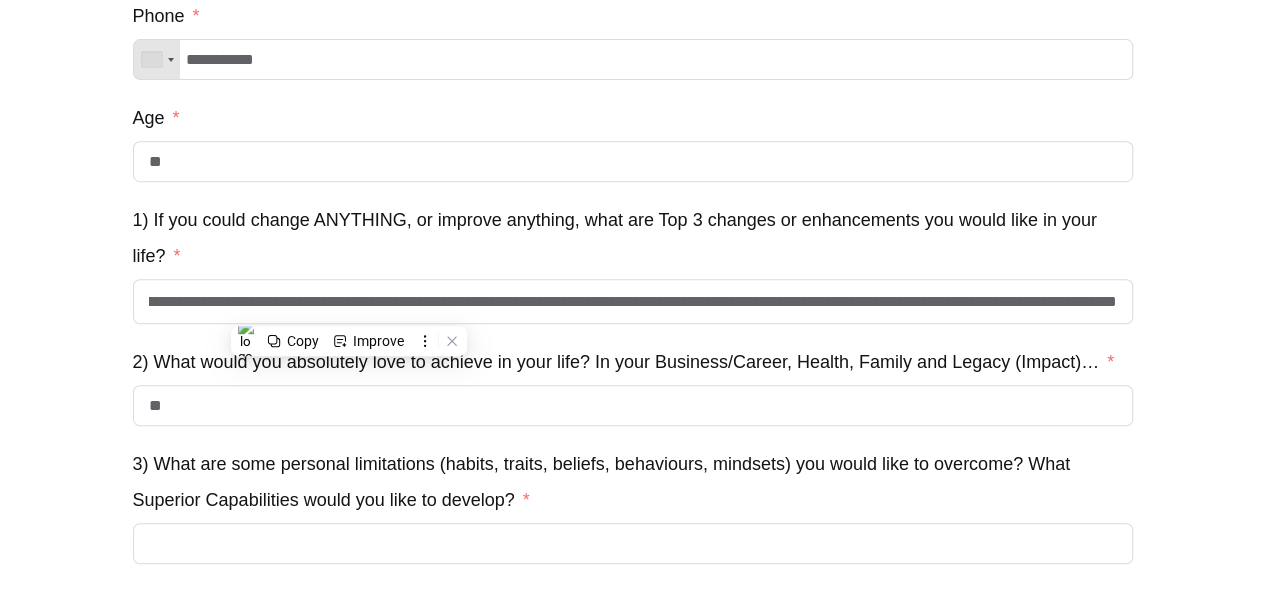 scroll, scrollTop: 0, scrollLeft: 0, axis: both 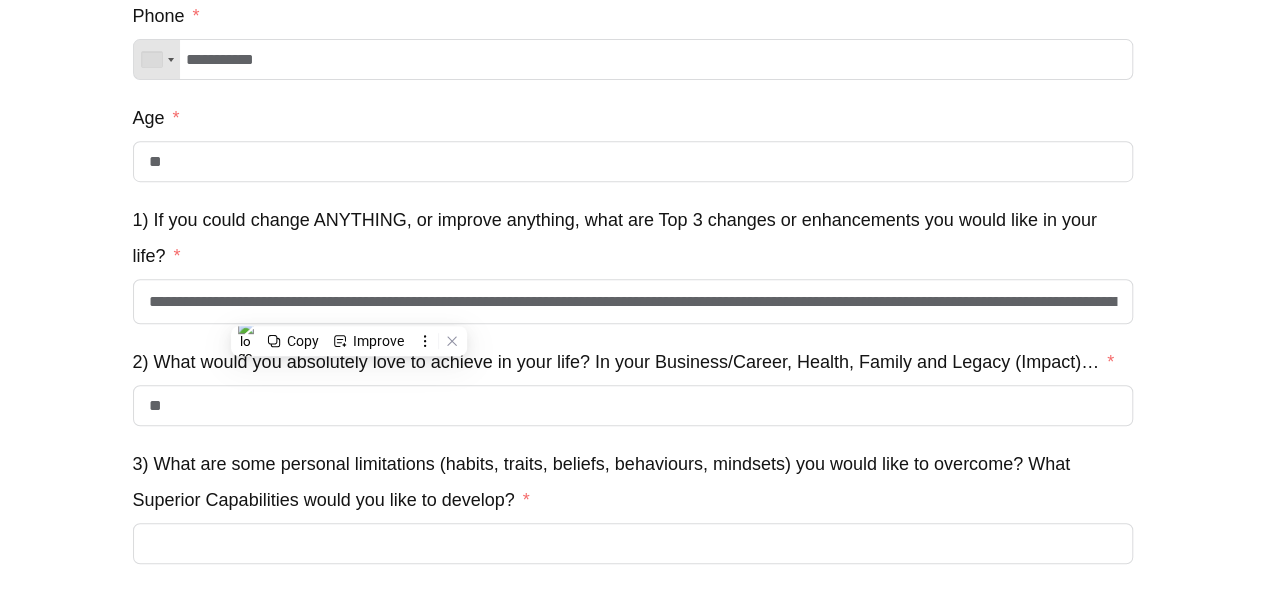 click on "1) If you could change ANYTHING, or improve anything, what are Top 3 changes or enhancements you would like in your life?" at bounding box center (633, 238) 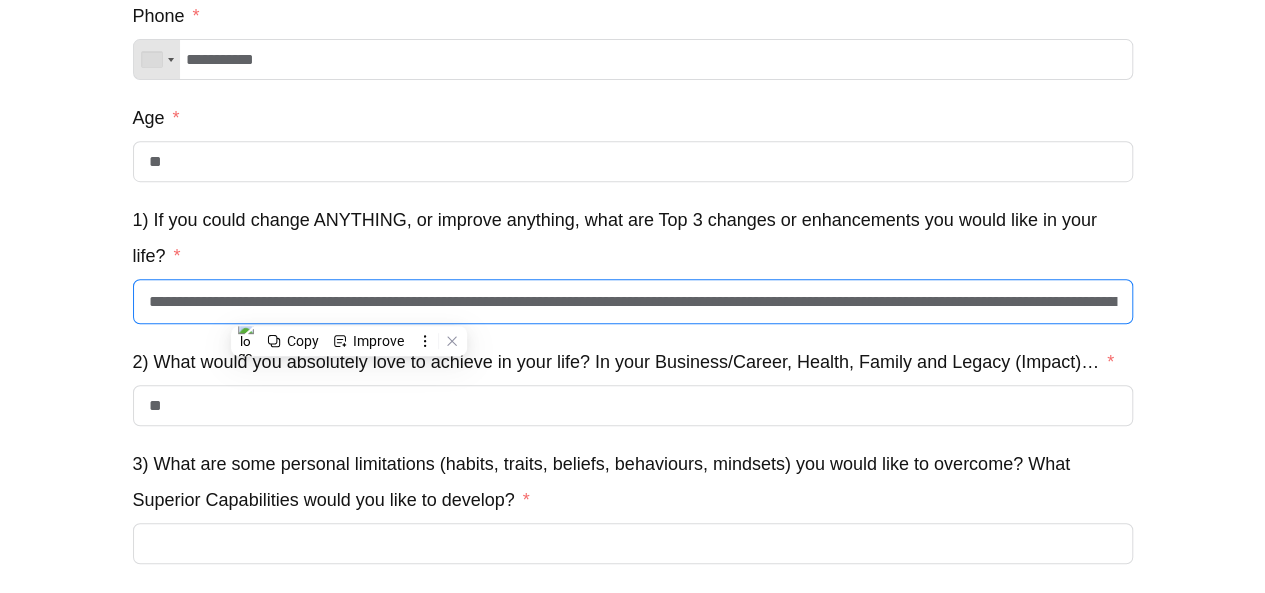 click on "**********" at bounding box center (633, 301) 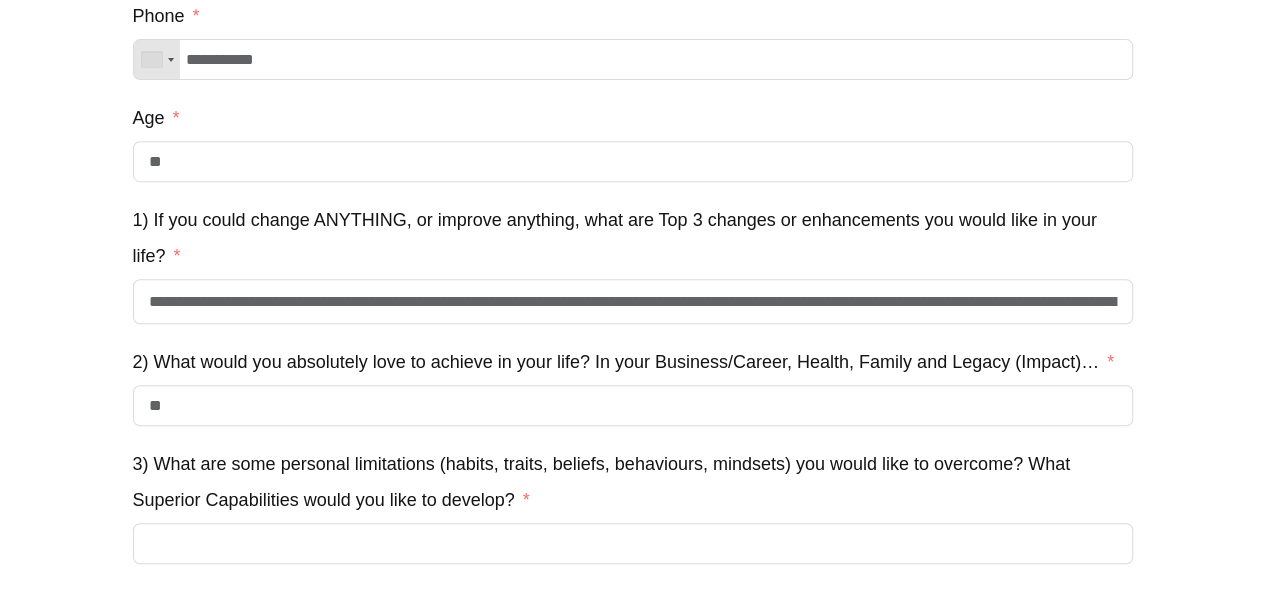 click on "1) If you could change ANYTHING, or improve anything, what are Top 3 changes or enhancements you would like in your life?" at bounding box center (633, 238) 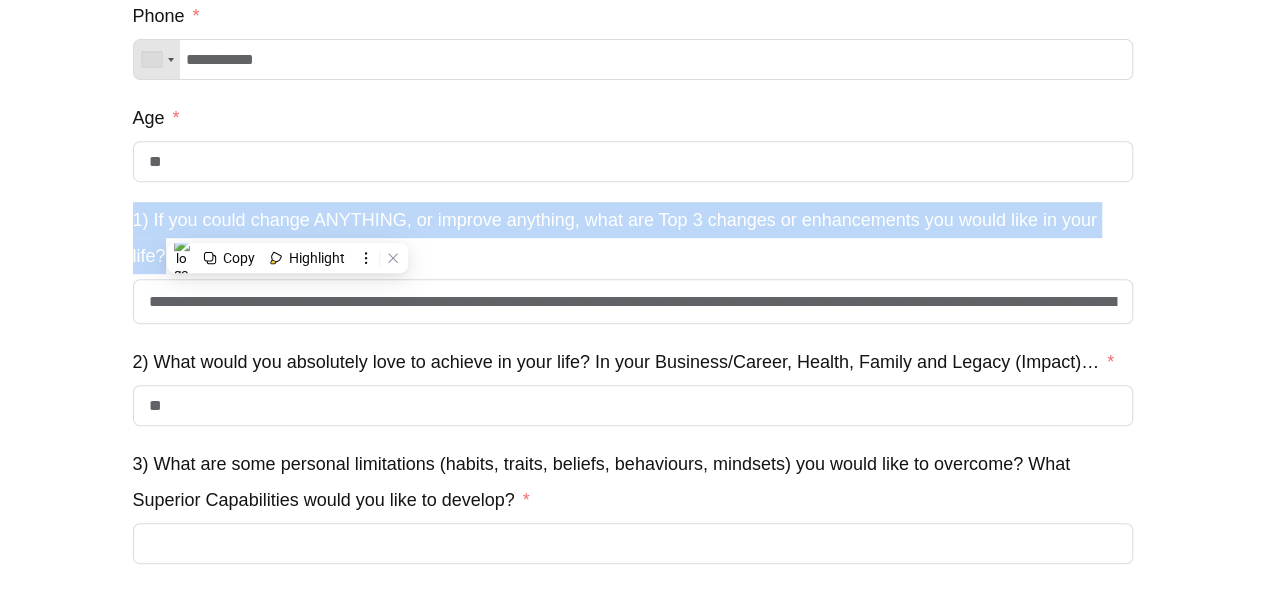 click on "1) If you could change ANYTHING, or improve anything, what are Top 3 changes or enhancements you would like in your life?" at bounding box center [633, 238] 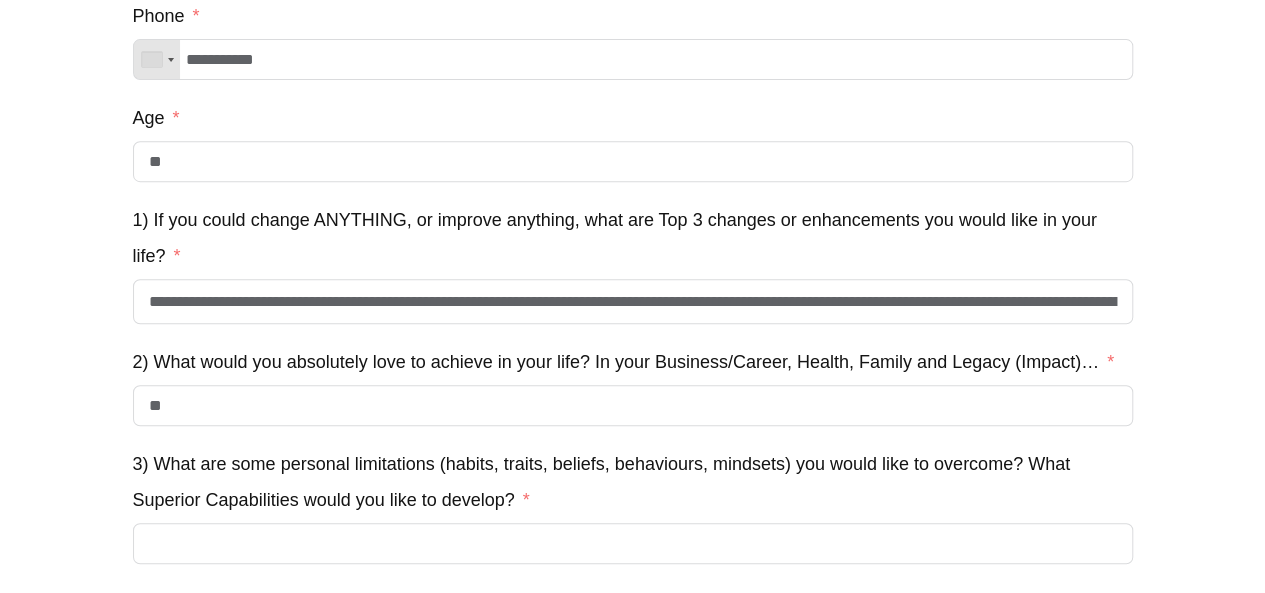 click on "2) What would you absolutely love to achieve in your life? In your Business/Career, Health, Family and Legacy (Impact)…" at bounding box center (623, 362) 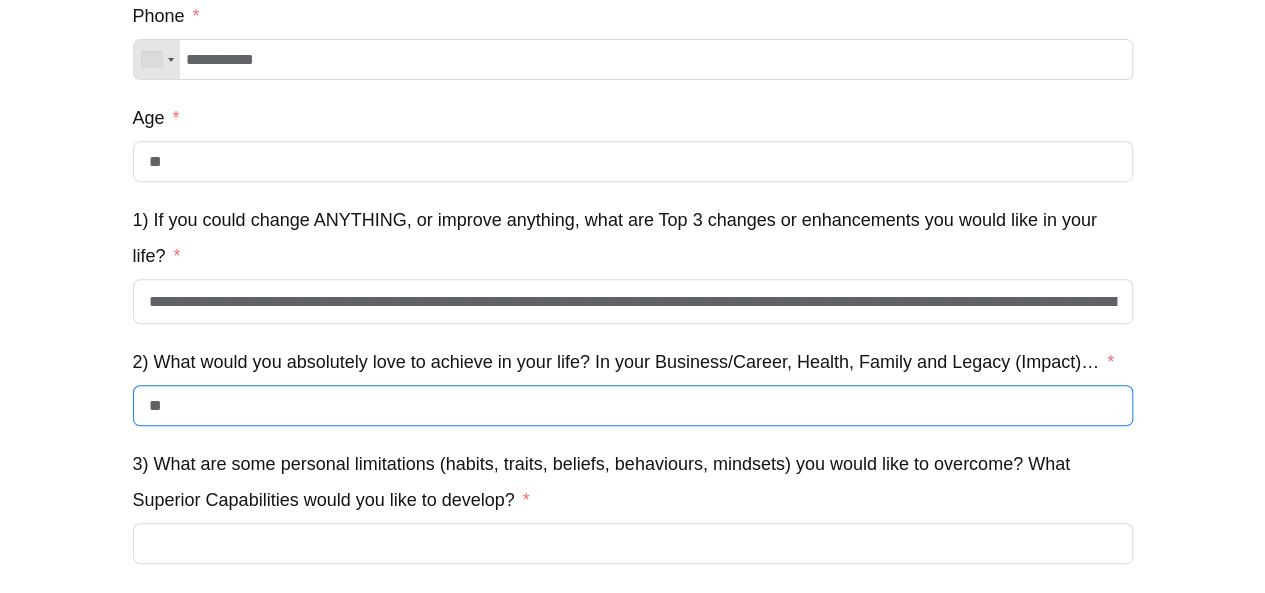 click on "**" at bounding box center [633, 405] 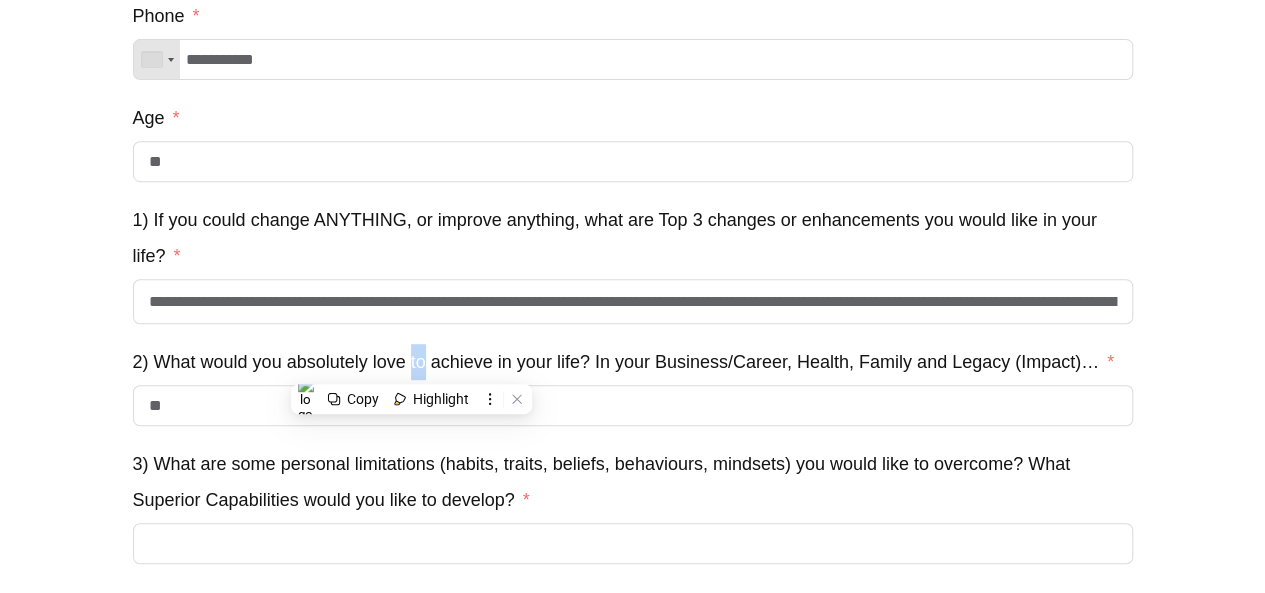 click on "2) What would you absolutely love to achieve in your life? In your Business/Career, Health, Family and Legacy (Impact)…" at bounding box center (623, 362) 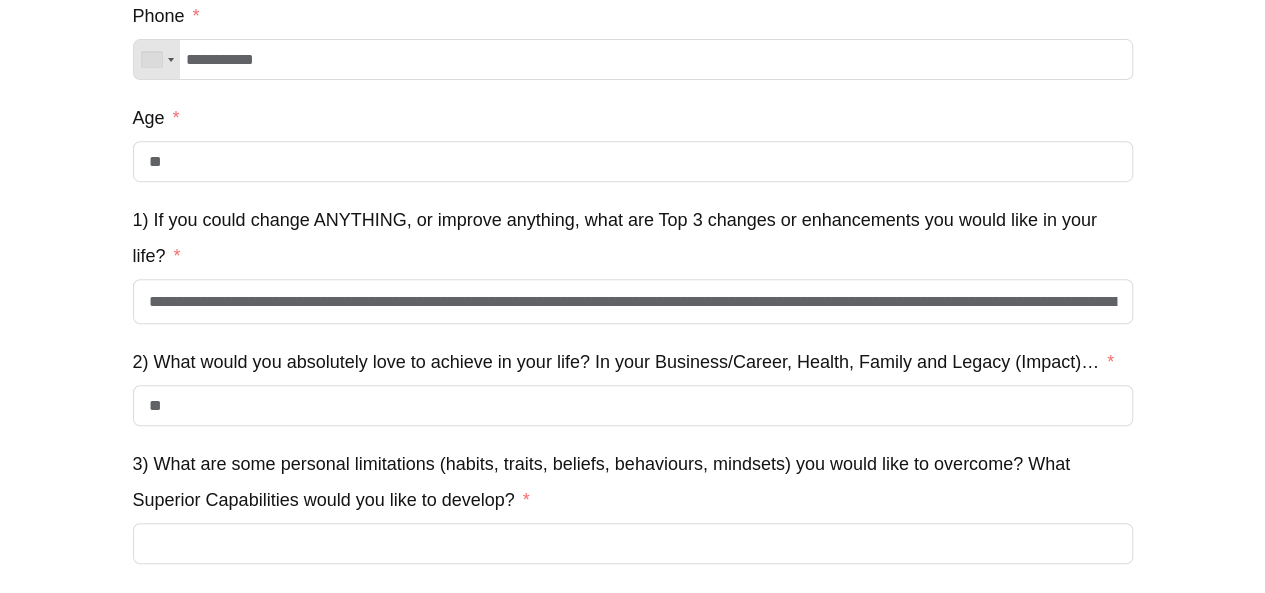 click on "2) What would you absolutely love to achieve in your life? In your Business/Career, Health, Family and Legacy (Impact)…" at bounding box center (623, 362) 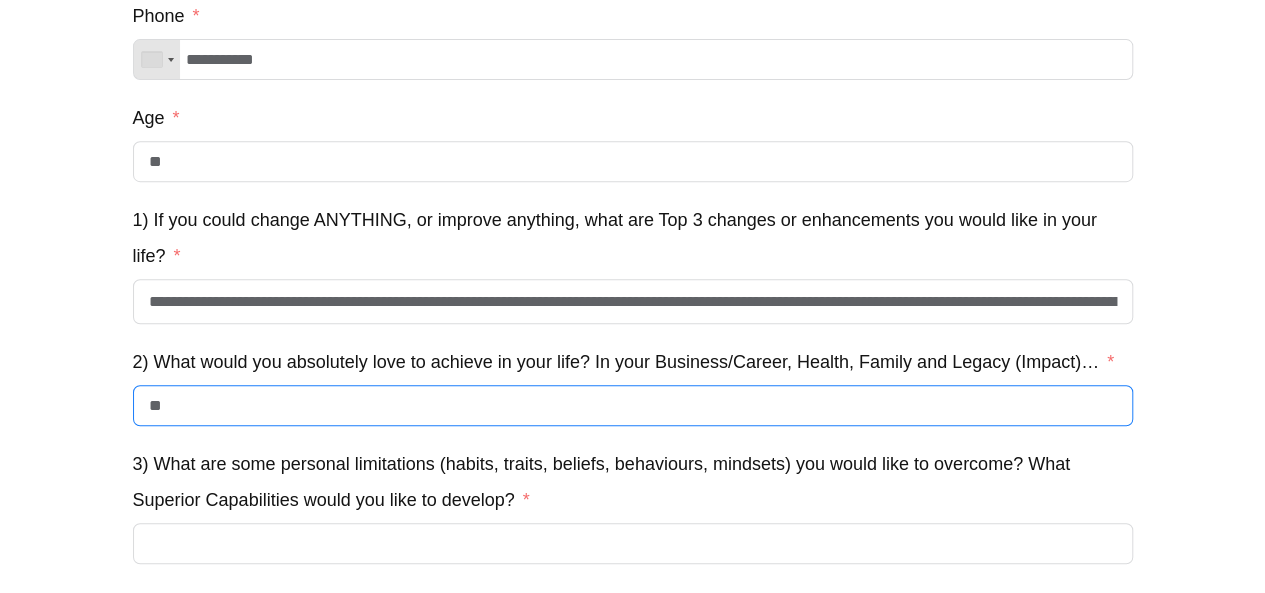 click on "**" at bounding box center [633, 405] 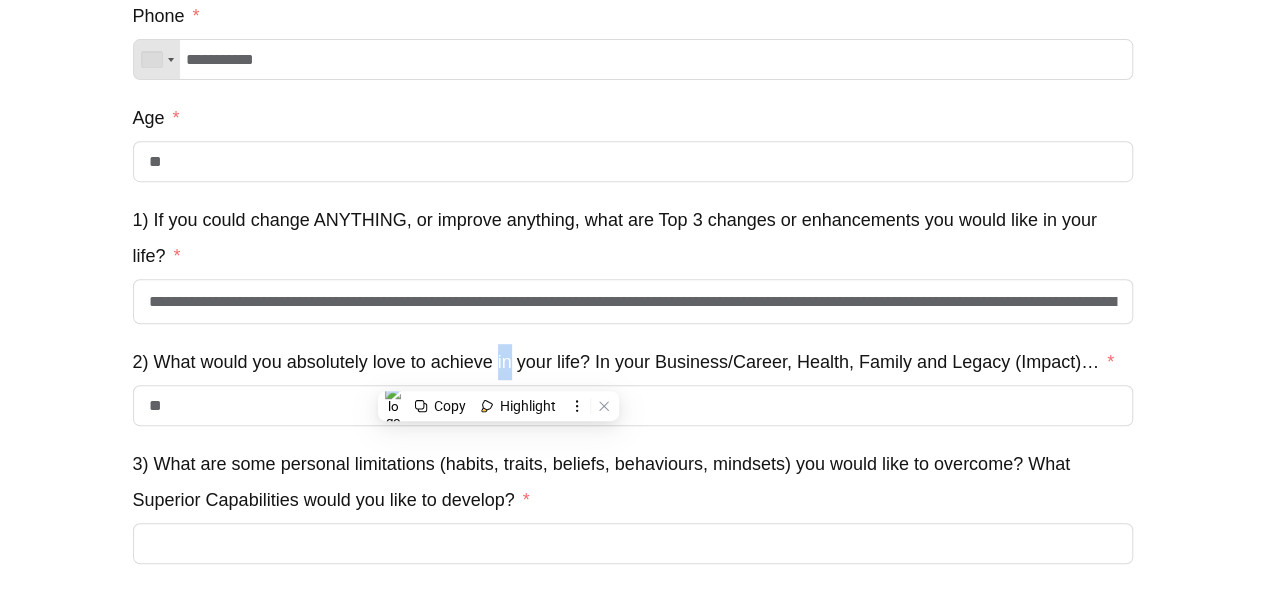 click on "2) What would you absolutely love to achieve in your life? In your Business/Career, Health, Family and Legacy (Impact)…" at bounding box center [623, 362] 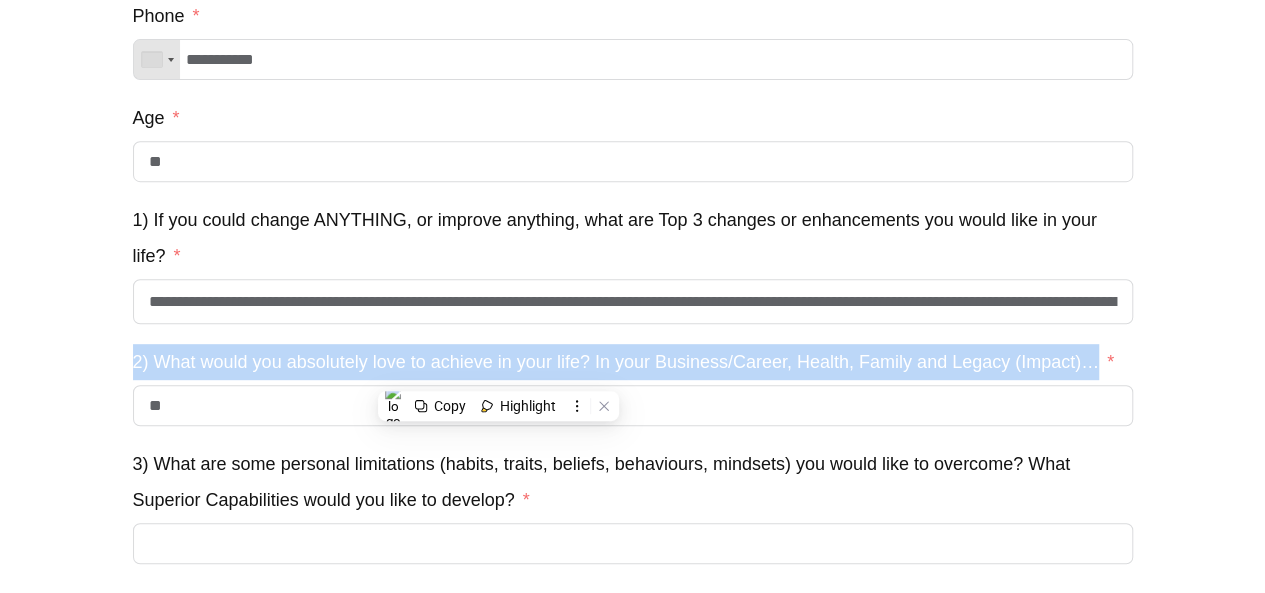 click on "2) What would you absolutely love to achieve in your life? In your Business/Career, Health, Family and Legacy (Impact)…" at bounding box center [623, 362] 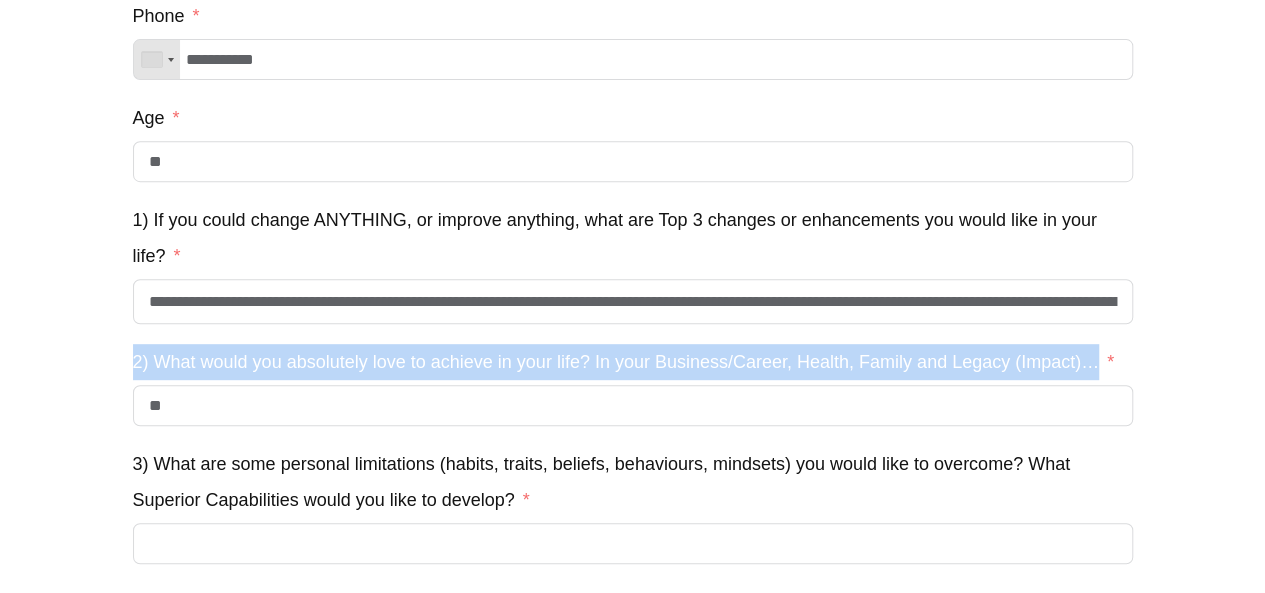 copy on "2) What would you absolutely love to achieve in your life? In your Business/Career, Health, Family and Legacy (Impact)…" 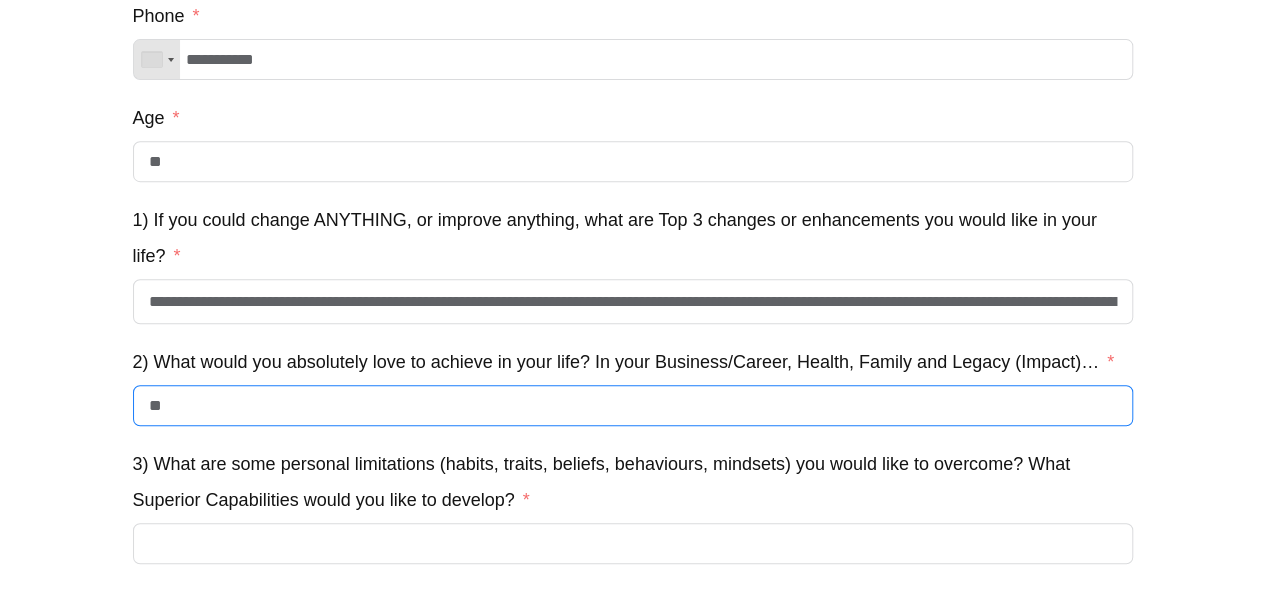 click on "**" at bounding box center (633, 405) 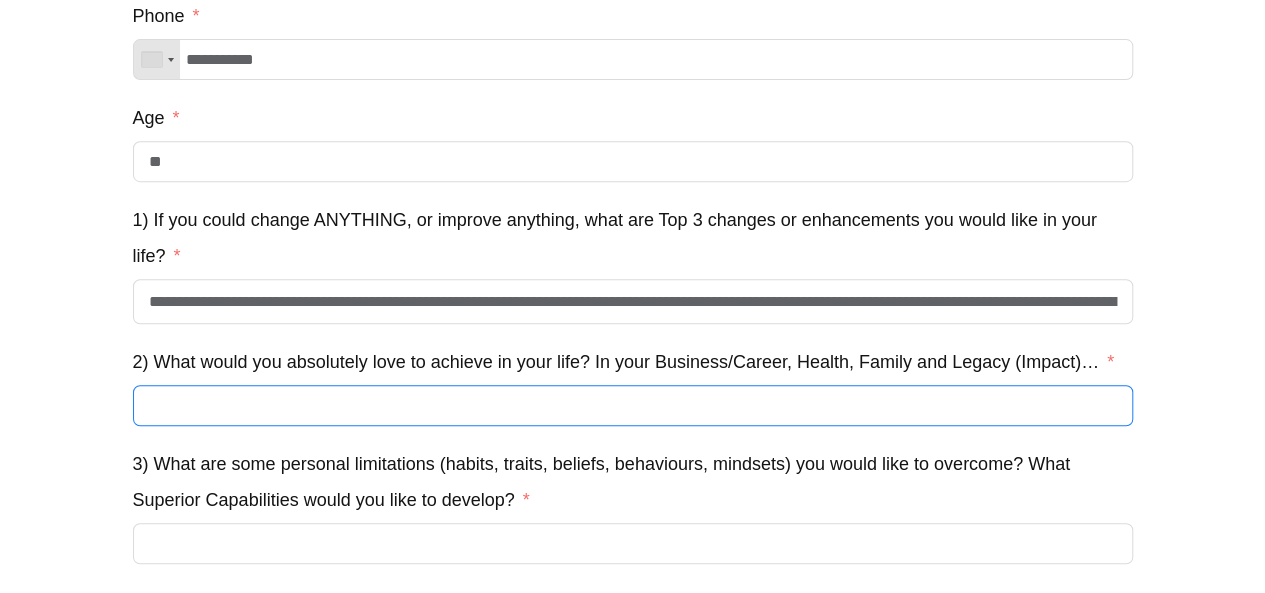 paste on "**********" 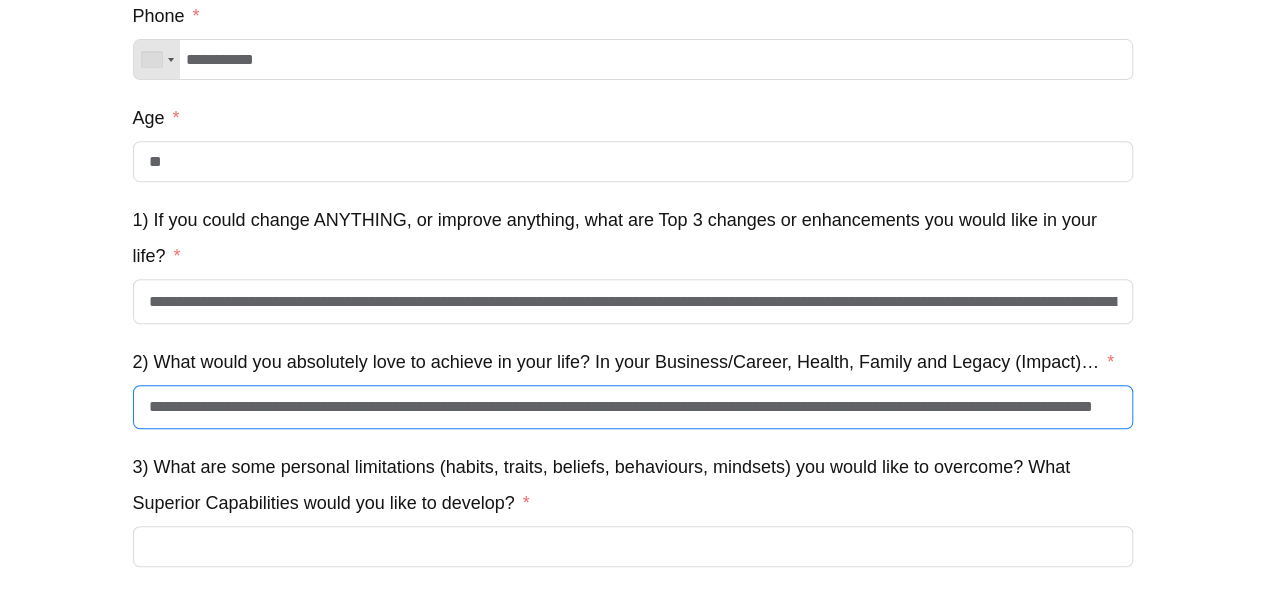 scroll, scrollTop: 0, scrollLeft: 134, axis: horizontal 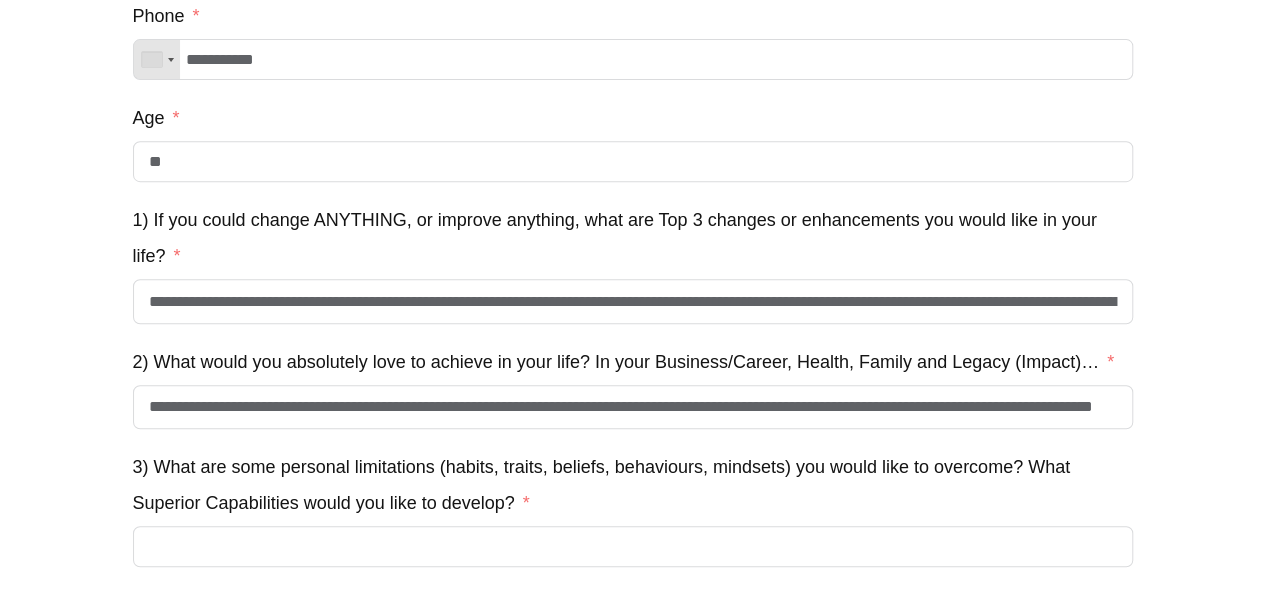 click on "**********" at bounding box center (632, 341) 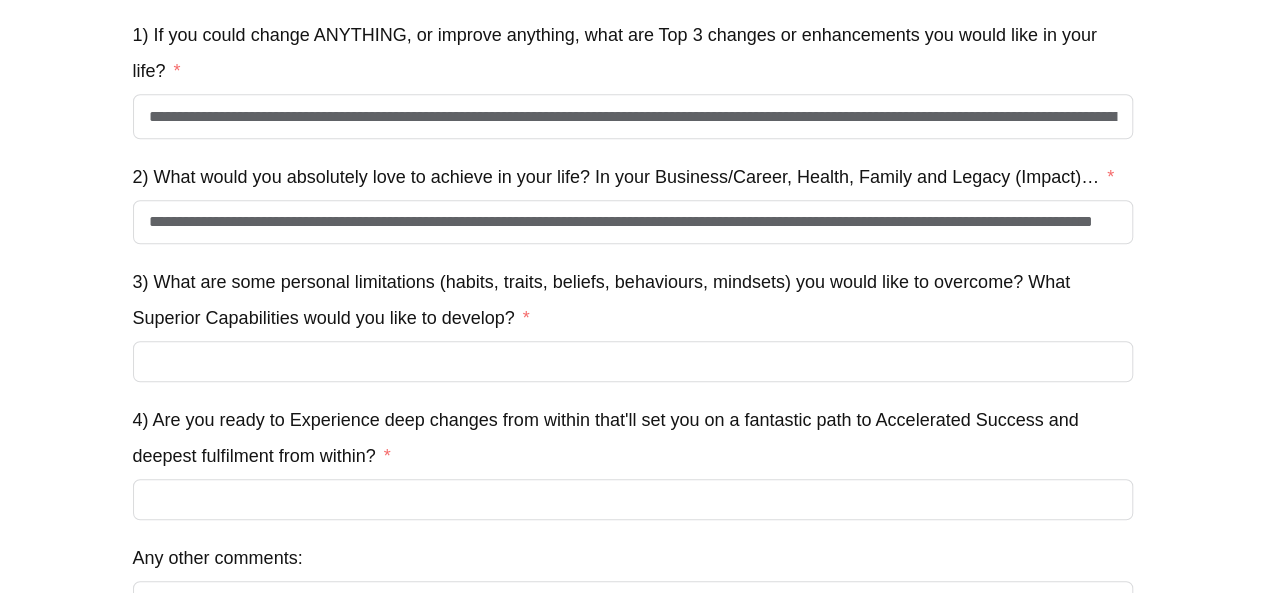 scroll, scrollTop: 530, scrollLeft: 0, axis: vertical 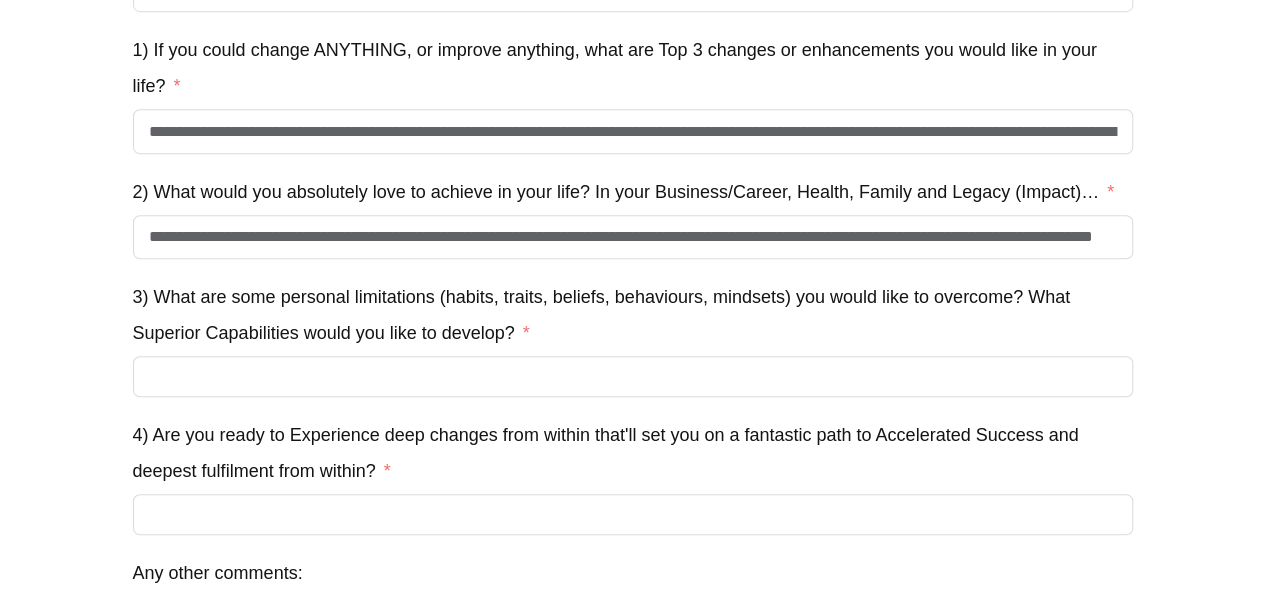 click on "3) What are some personal limitations (habits, traits, beliefs, behaviours, mindsets) you would like to overcome? What Superior Capabilities would you like to develop?" at bounding box center (633, 315) 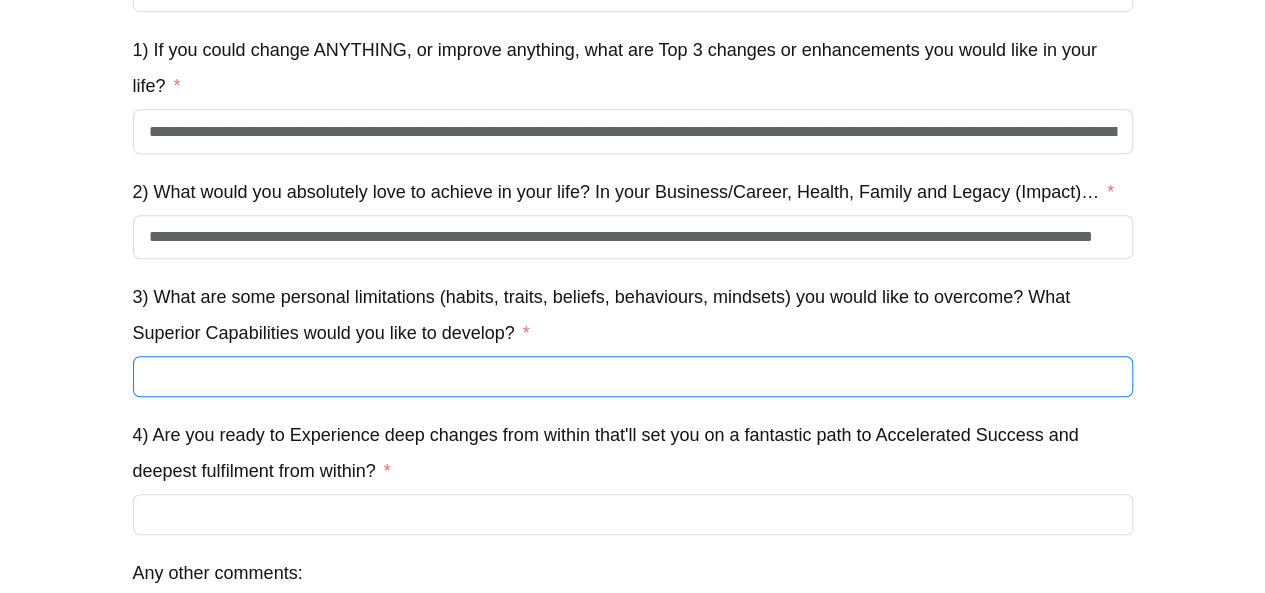 click on "3) What are some personal limitations (habits, traits, beliefs, behaviours, mindsets) you would like to overcome? What Superior Capabilities would you like to develop?" at bounding box center [633, 376] 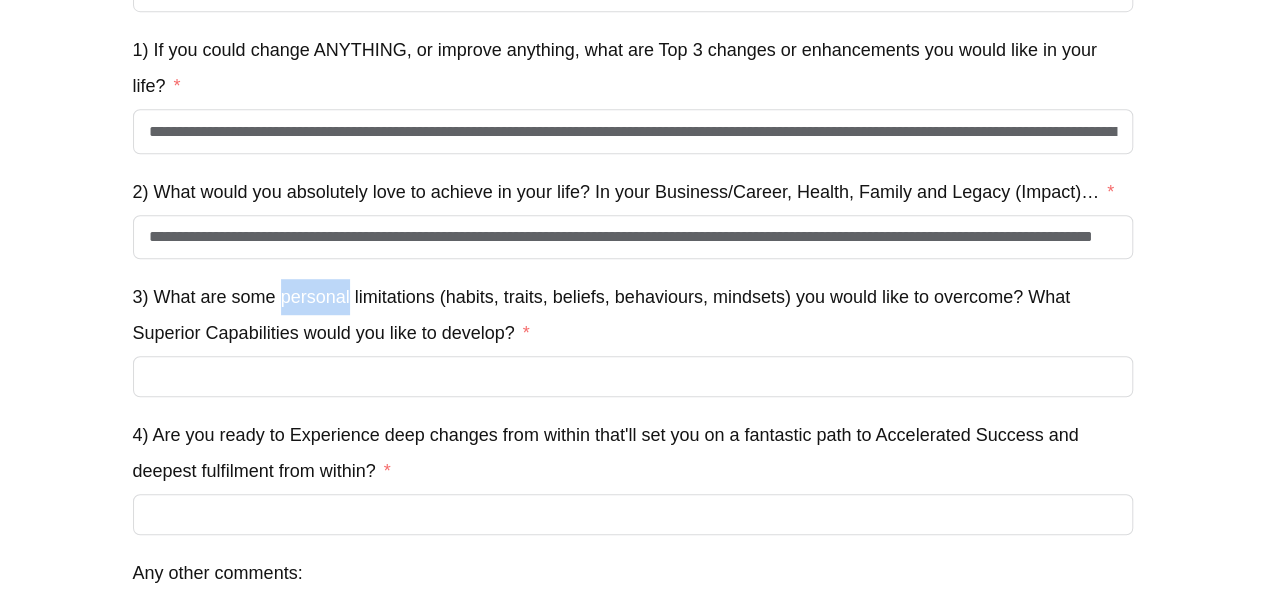 click on "3) What are some personal limitations (habits, traits, beliefs, behaviours, mindsets) you would like to overcome? What Superior Capabilities would you like to develop?" at bounding box center (633, 315) 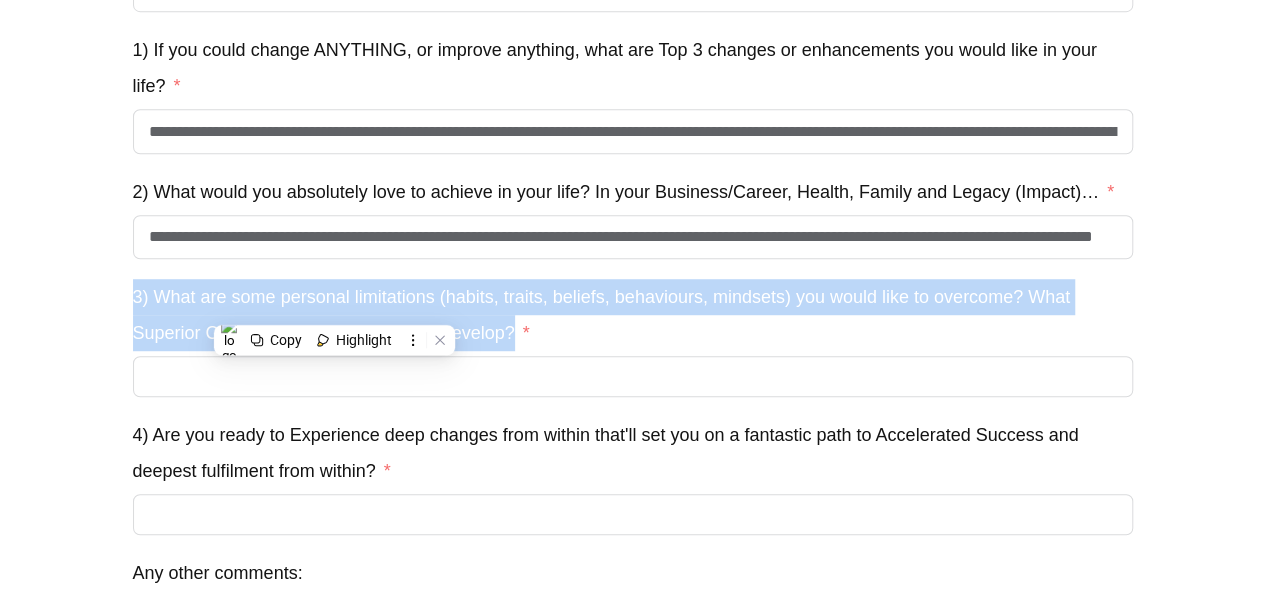 click on "3) What are some personal limitations (habits, traits, beliefs, behaviours, mindsets) you would like to overcome? What Superior Capabilities would you like to develop?" at bounding box center [633, 315] 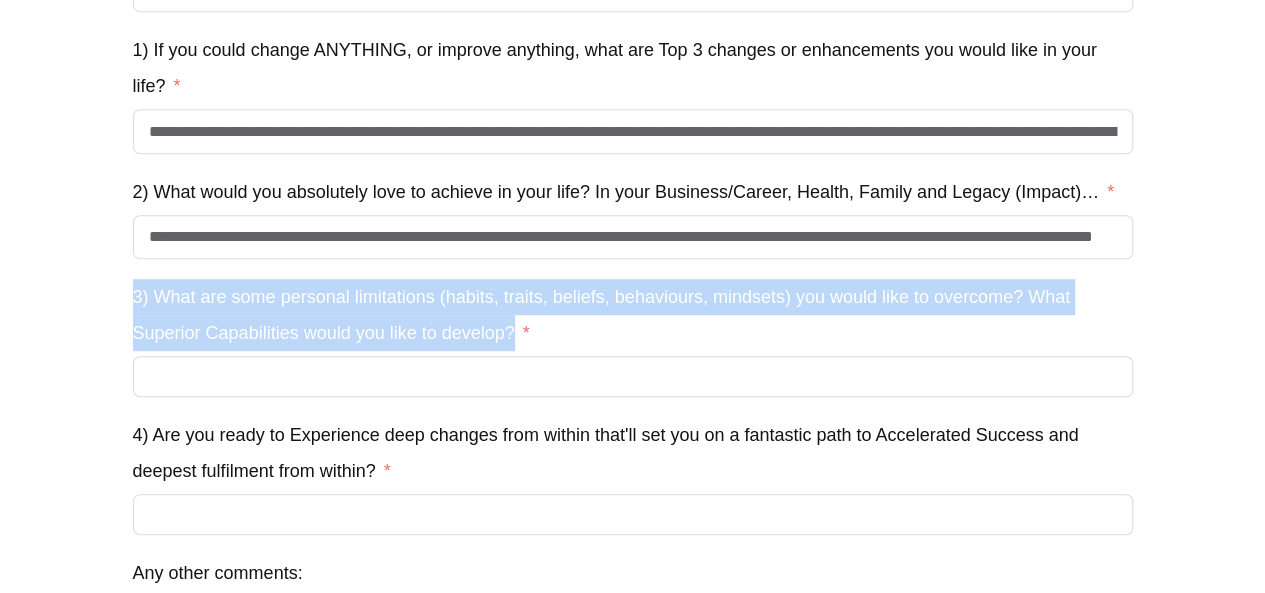 copy on "3) What are some personal limitations (habits, traits, beliefs, behaviours, mindsets) you would like to overcome? What Superior Capabilities would you like to develop?" 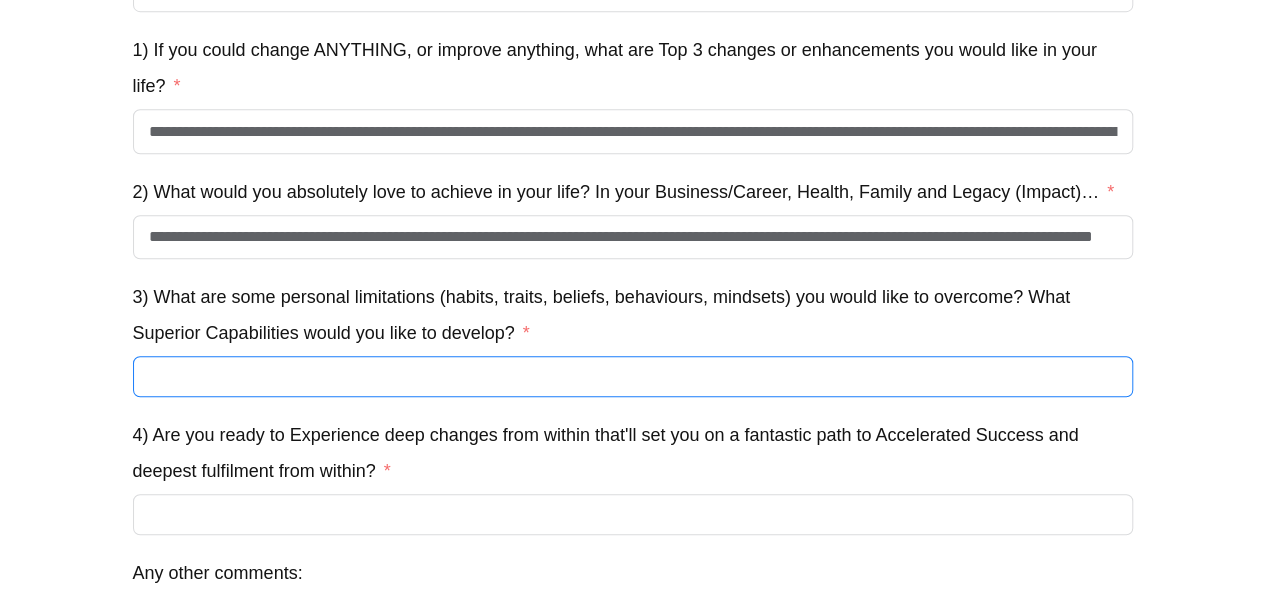 click on "3) What are some personal limitations (habits, traits, beliefs, behaviours, mindsets) you would like to overcome? What Superior Capabilities would you like to develop?" at bounding box center (633, 376) 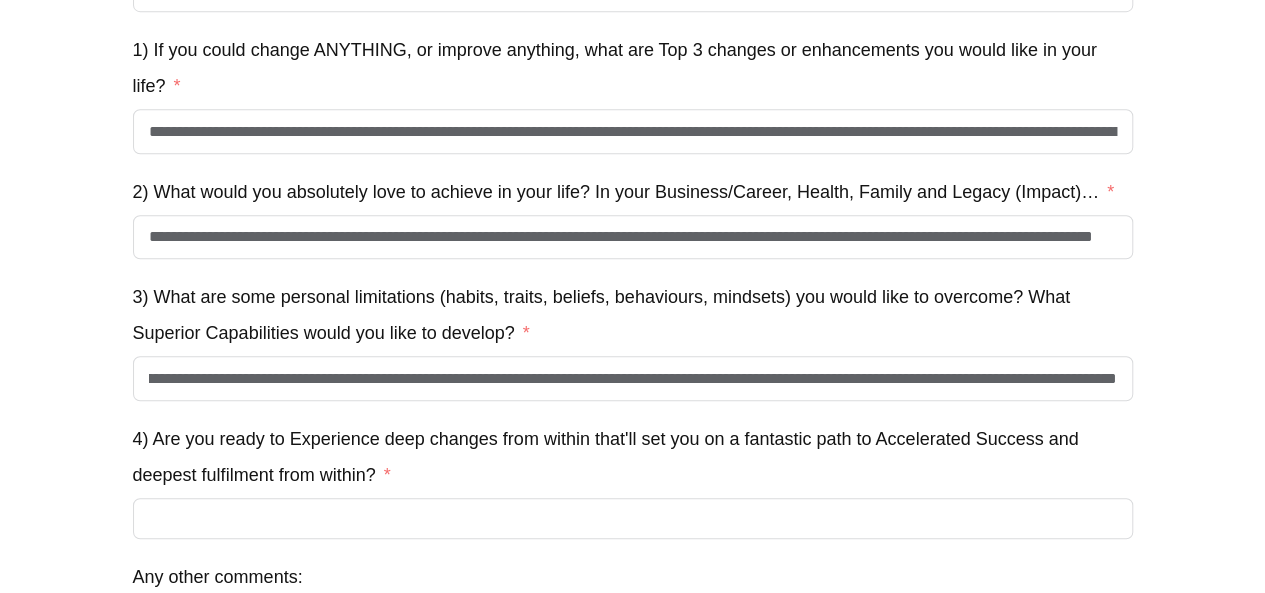 scroll, scrollTop: 0, scrollLeft: 0, axis: both 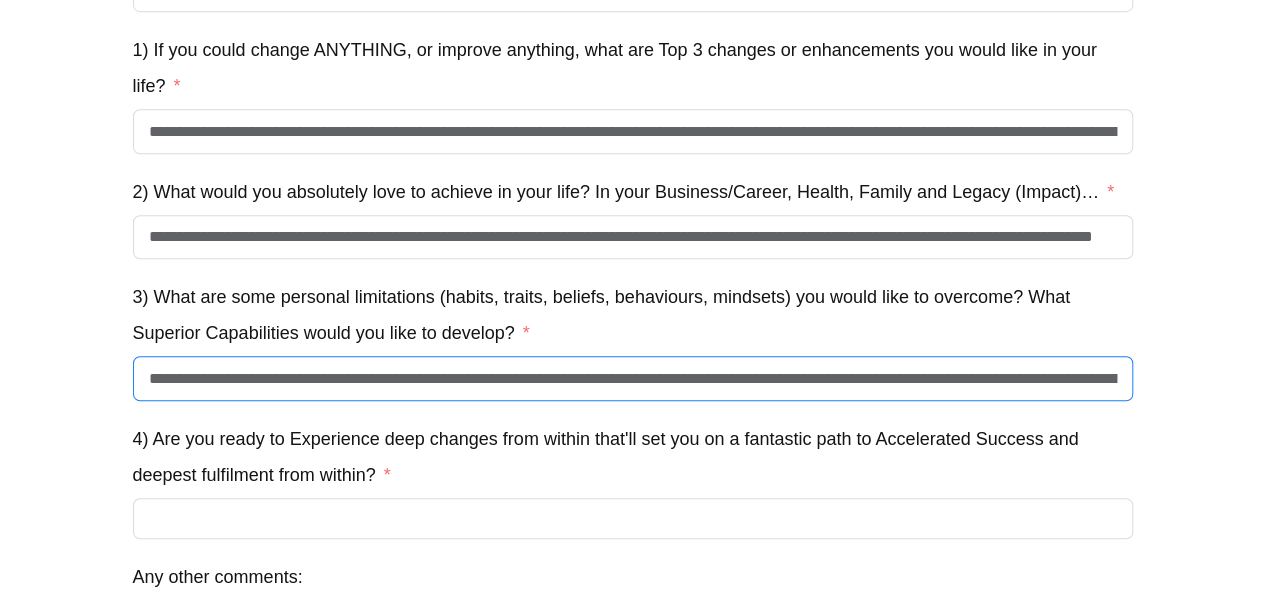 click on "**********" at bounding box center (633, 378) 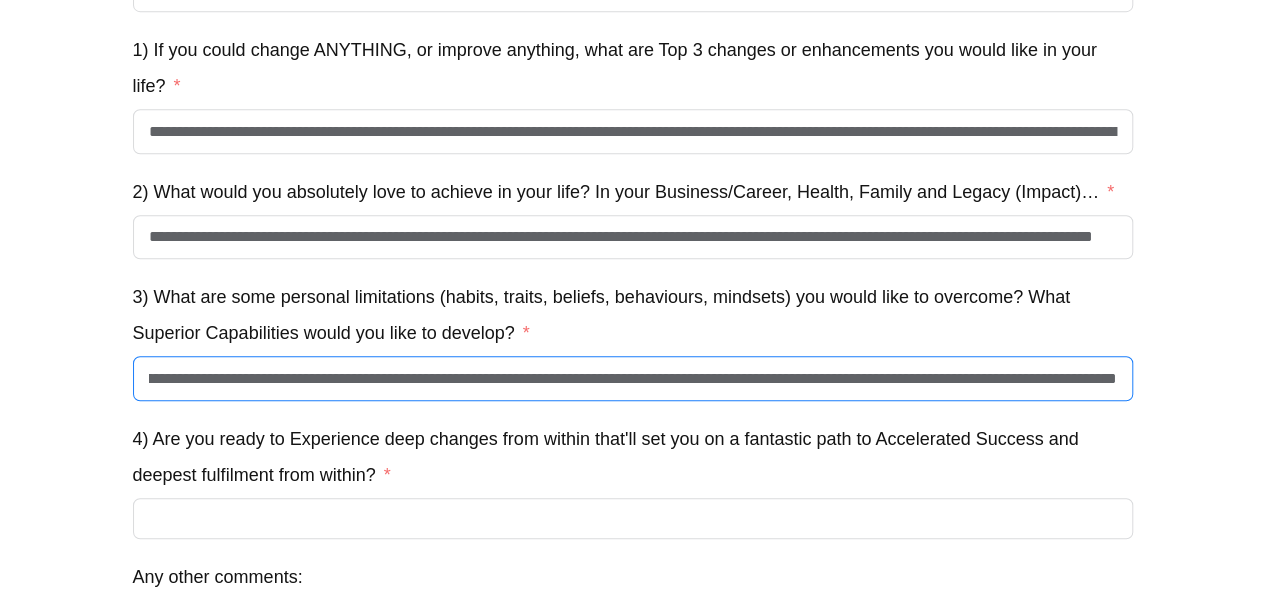 scroll, scrollTop: 0, scrollLeft: 820, axis: horizontal 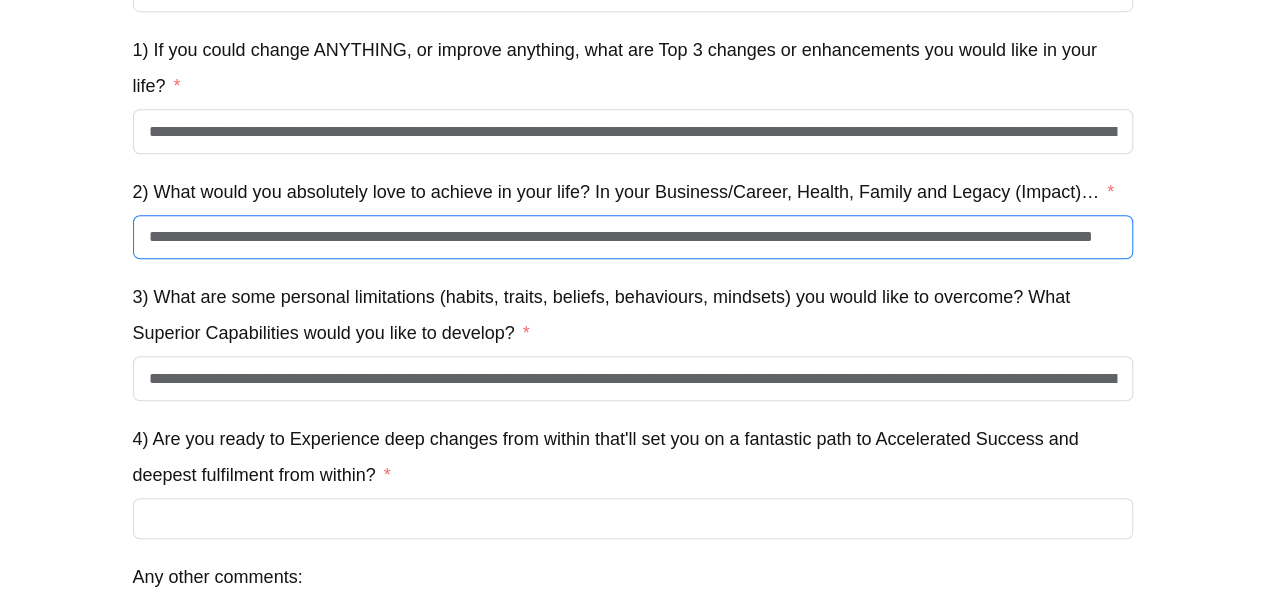 click on "**********" at bounding box center (633, 237) 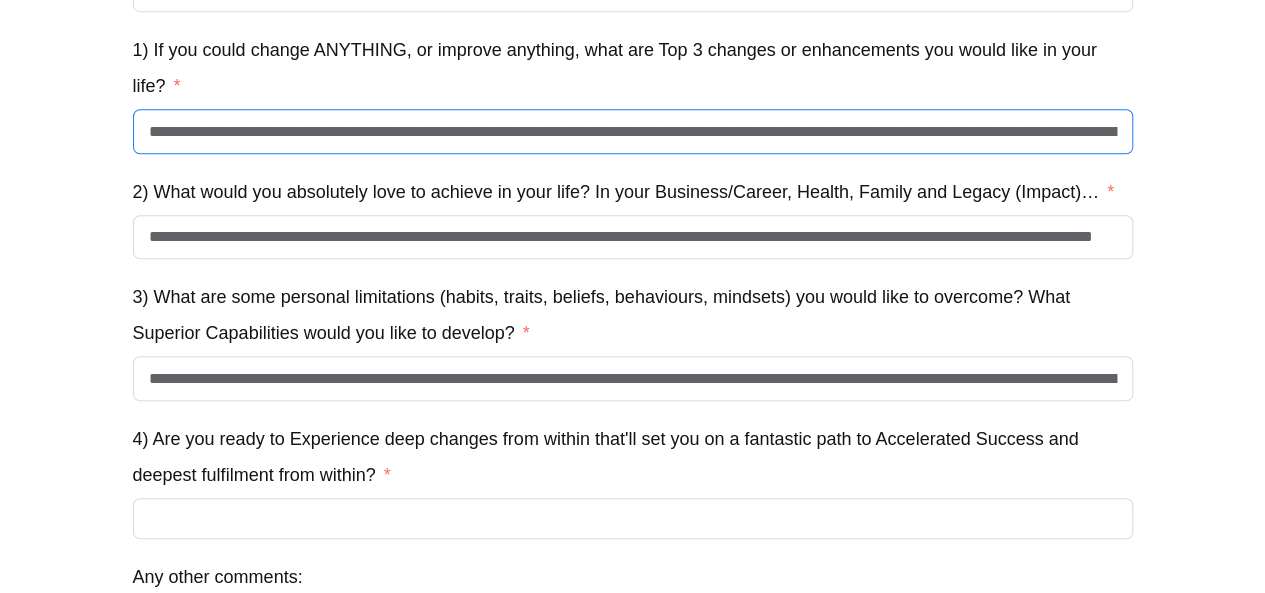 scroll, scrollTop: 0, scrollLeft: 0, axis: both 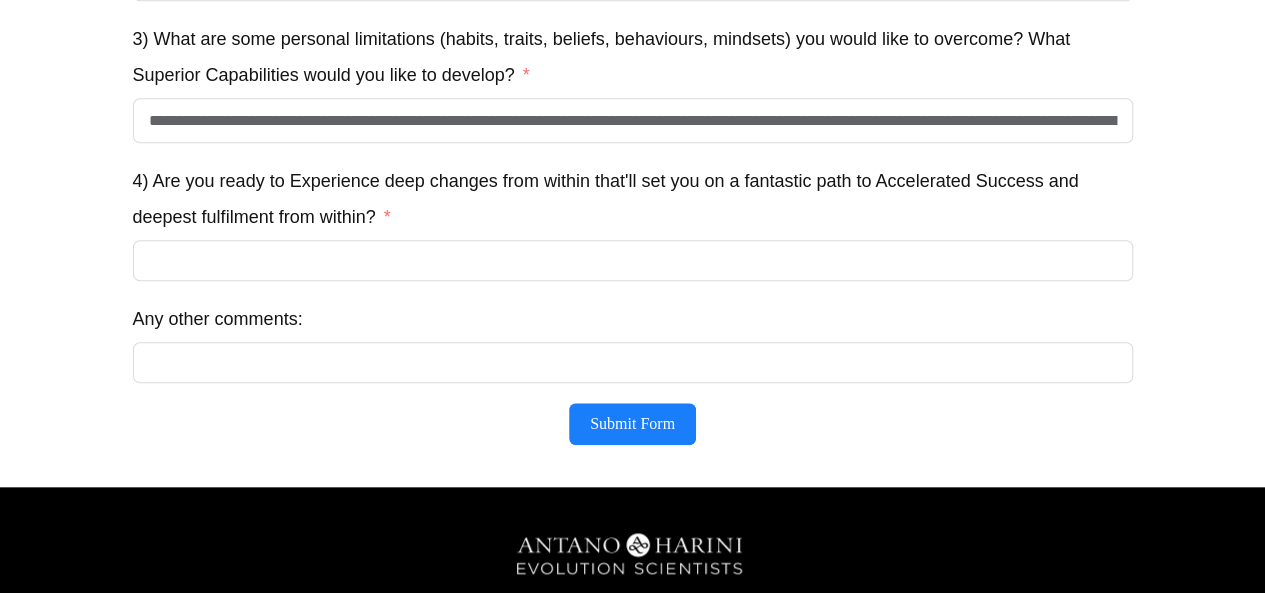 click on "4) Are you ready to Experience deep changes from within that'll set you on a fantastic path to Accelerated Success and deepest fulfilment from within?" at bounding box center (633, 199) 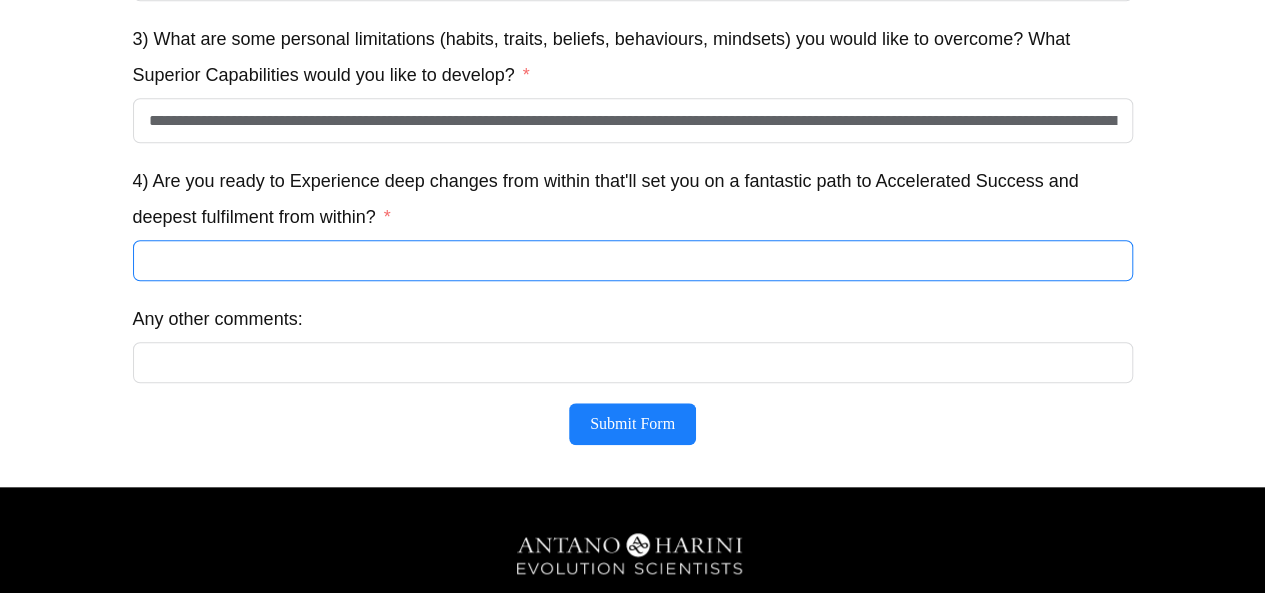 click on "4) Are you ready to Experience deep changes from within that'll set you on a fantastic path to Accelerated Success and deepest fulfilment from within?" at bounding box center (633, 260) 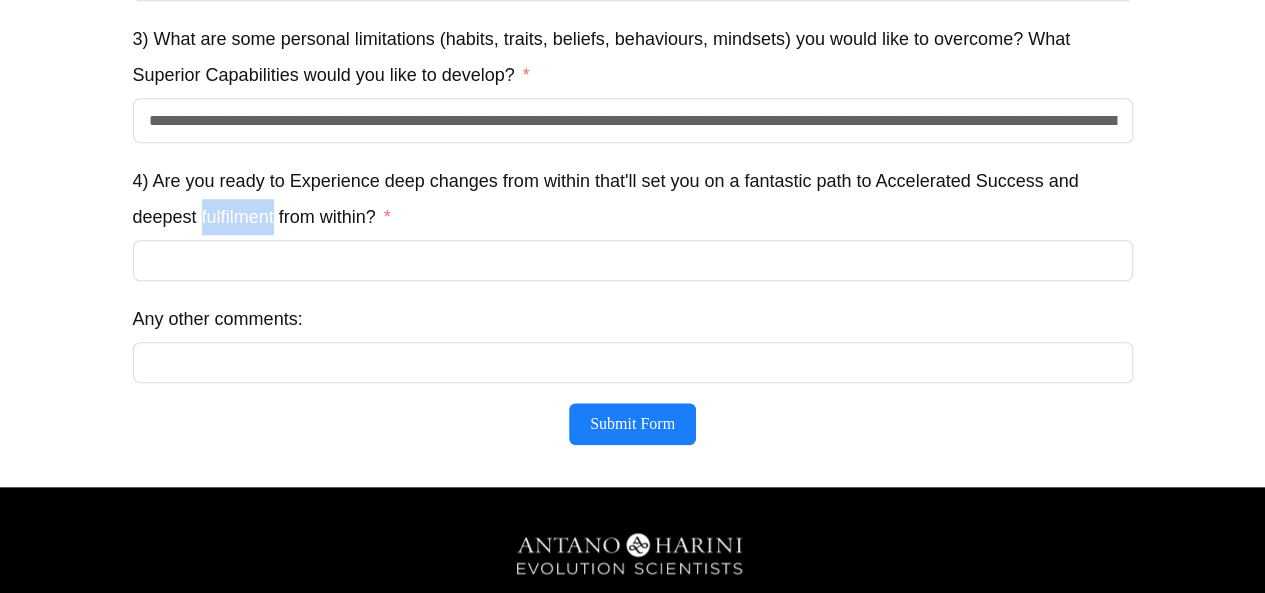 click on "4) Are you ready to Experience deep changes from within that'll set you on a fantastic path to Accelerated Success and deepest fulfilment from within?" at bounding box center (633, 199) 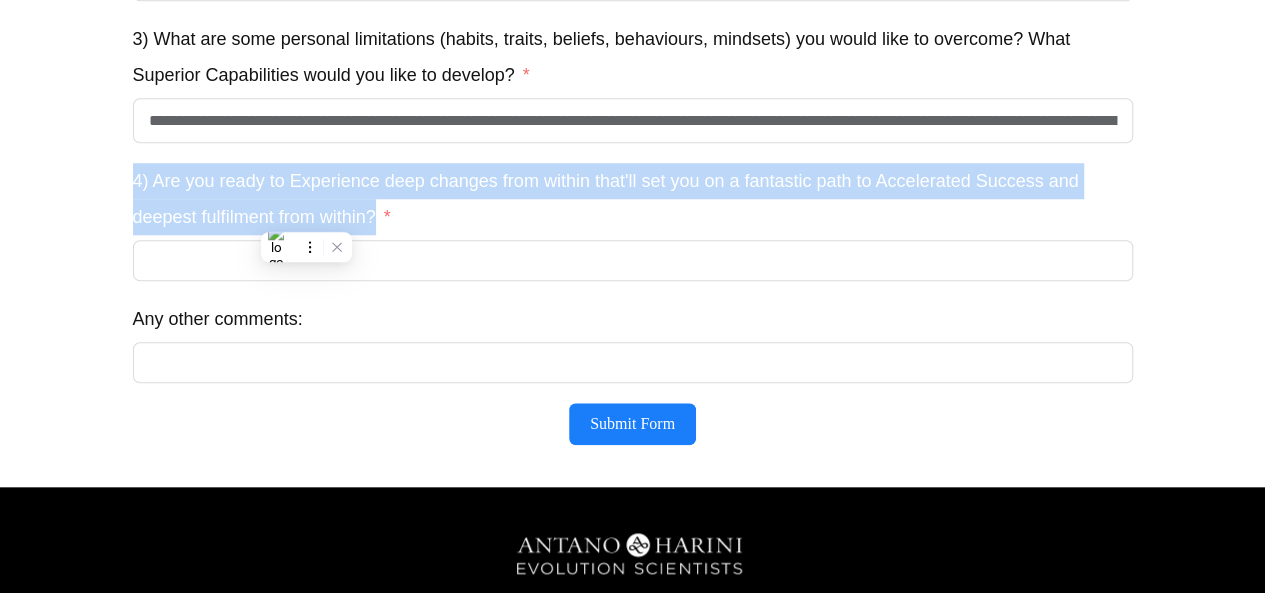 click on "4) Are you ready to Experience deep changes from within that'll set you on a fantastic path to Accelerated Success and deepest fulfilment from within?" at bounding box center [633, 199] 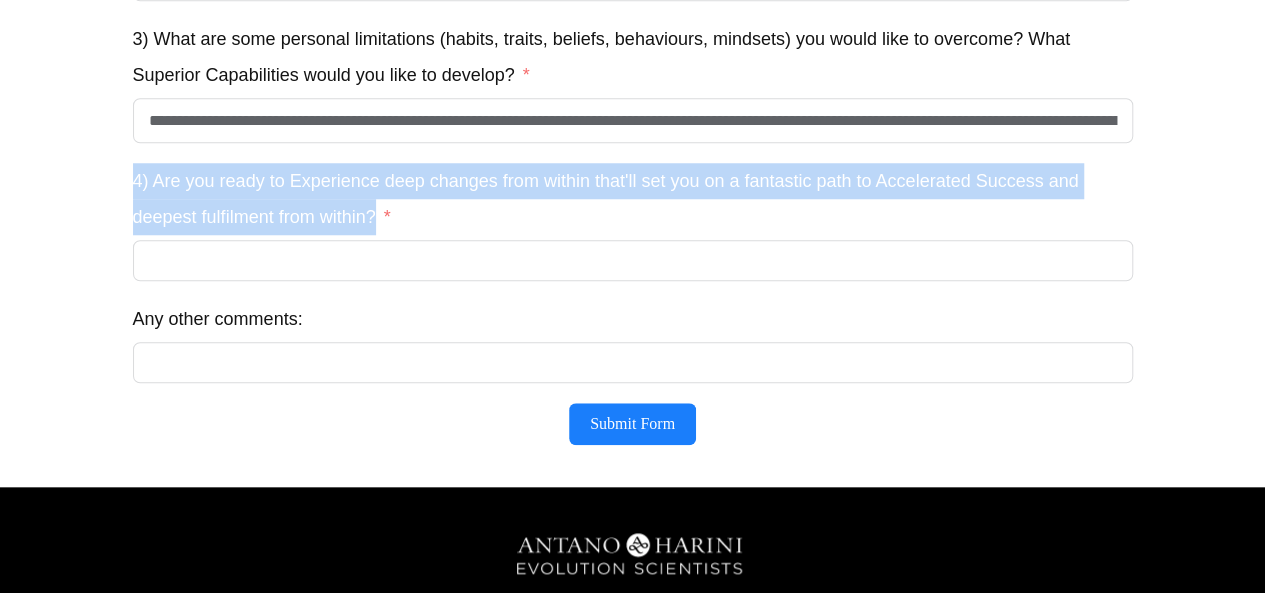 copy on "4) Are you ready to Experience deep changes from within that'll set you on a fantastic path to Accelerated Success and deepest fulfilment from within?" 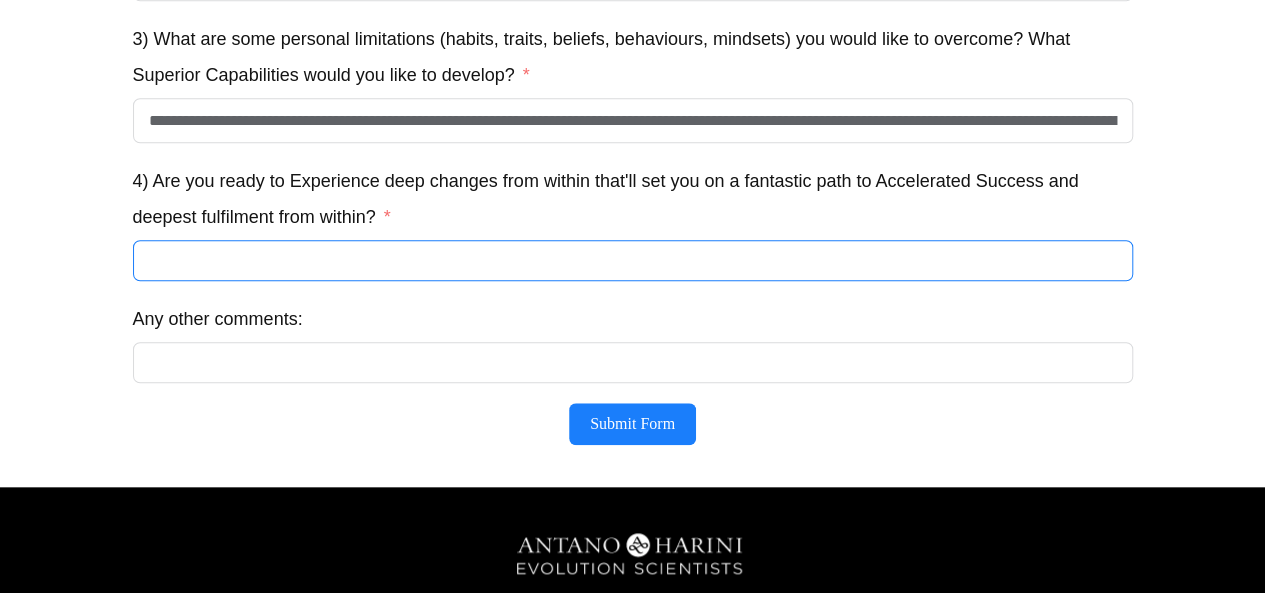 click on "4) Are you ready to Experience deep changes from within that'll set you on a fantastic path to Accelerated Success and deepest fulfilment from within?" at bounding box center (633, 260) 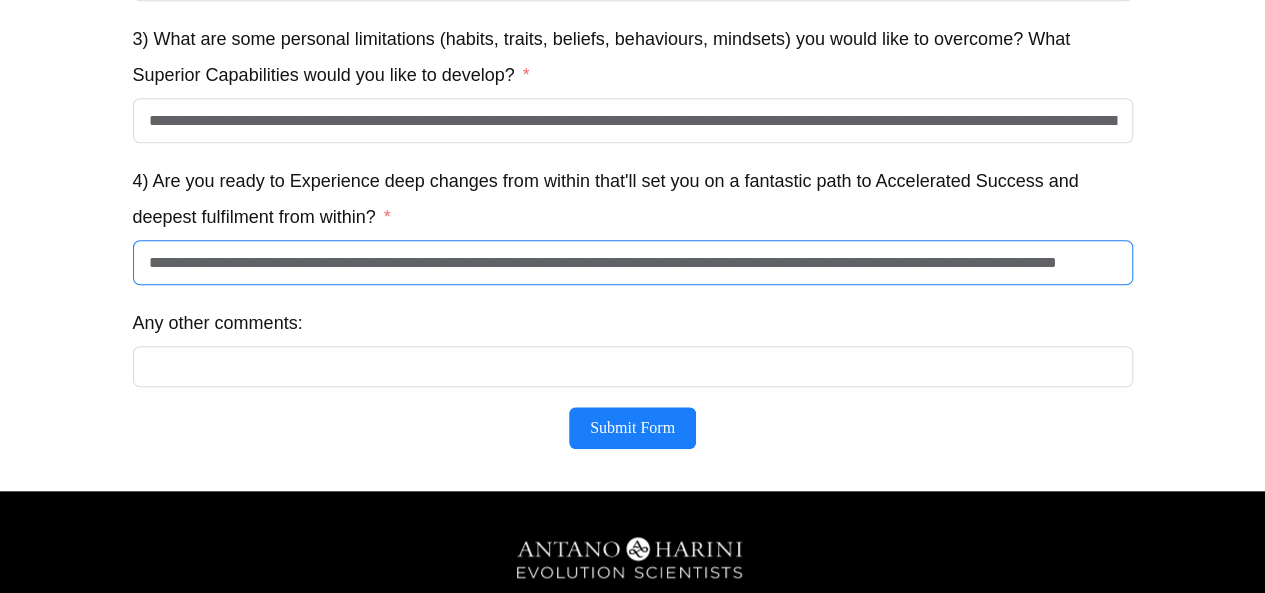 scroll, scrollTop: 0, scrollLeft: 60, axis: horizontal 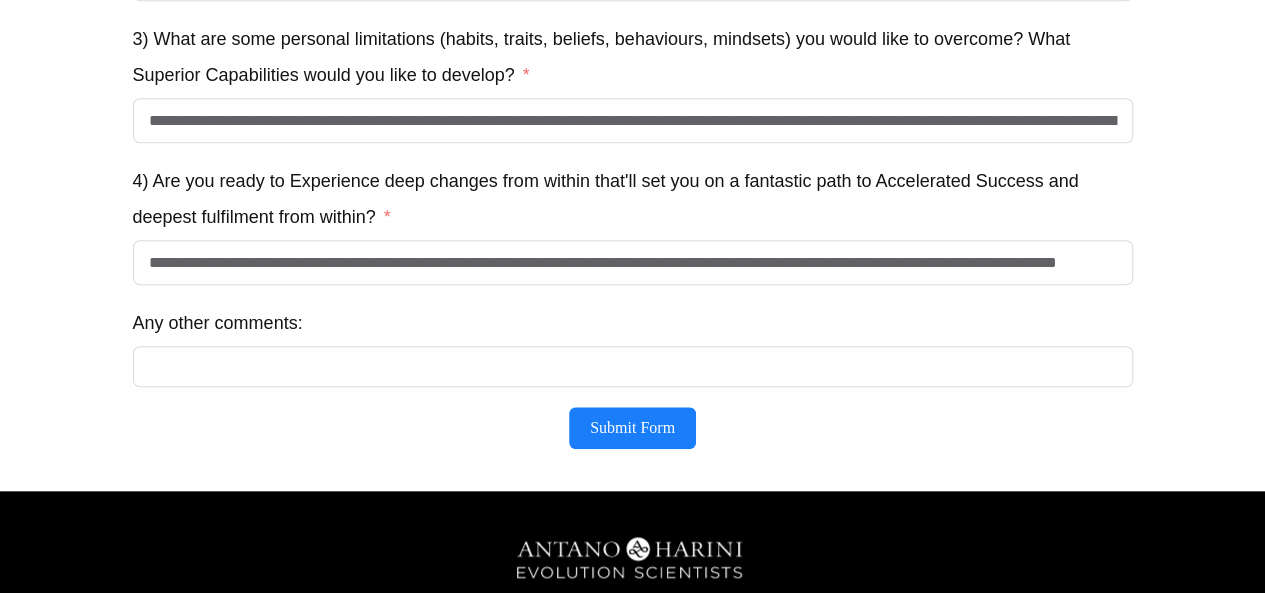 click on "Any other comments:" at bounding box center (218, 323) 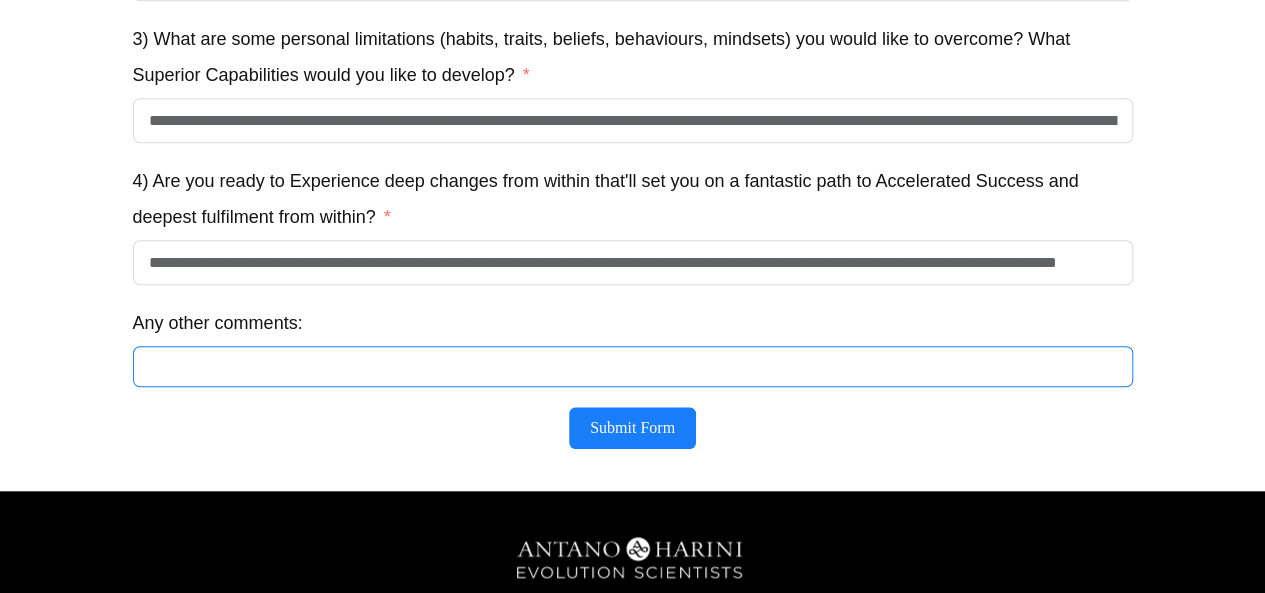 click on "Any other comments:" at bounding box center [633, 366] 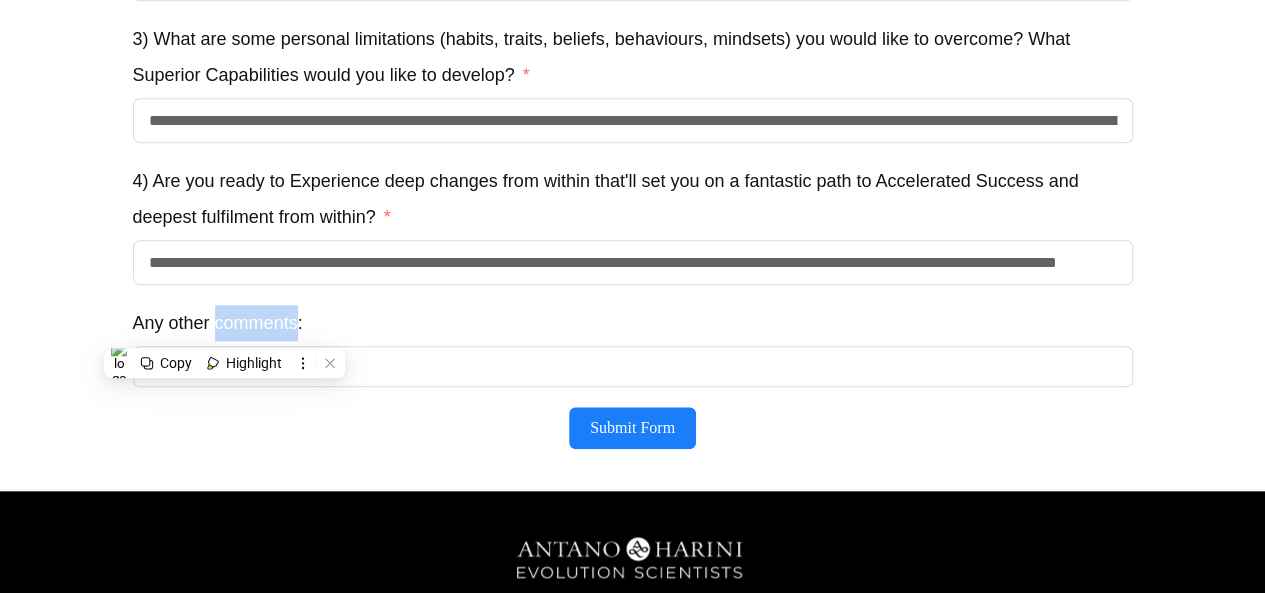 click on "Any other comments:" at bounding box center (218, 323) 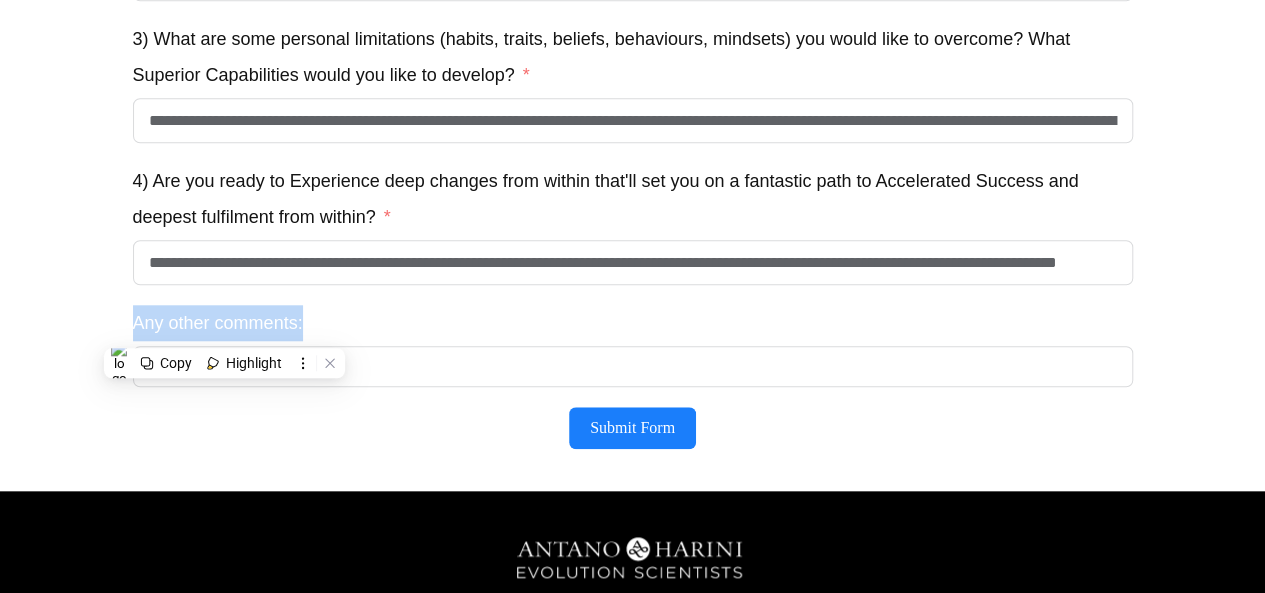 click on "Any other comments:" at bounding box center [218, 323] 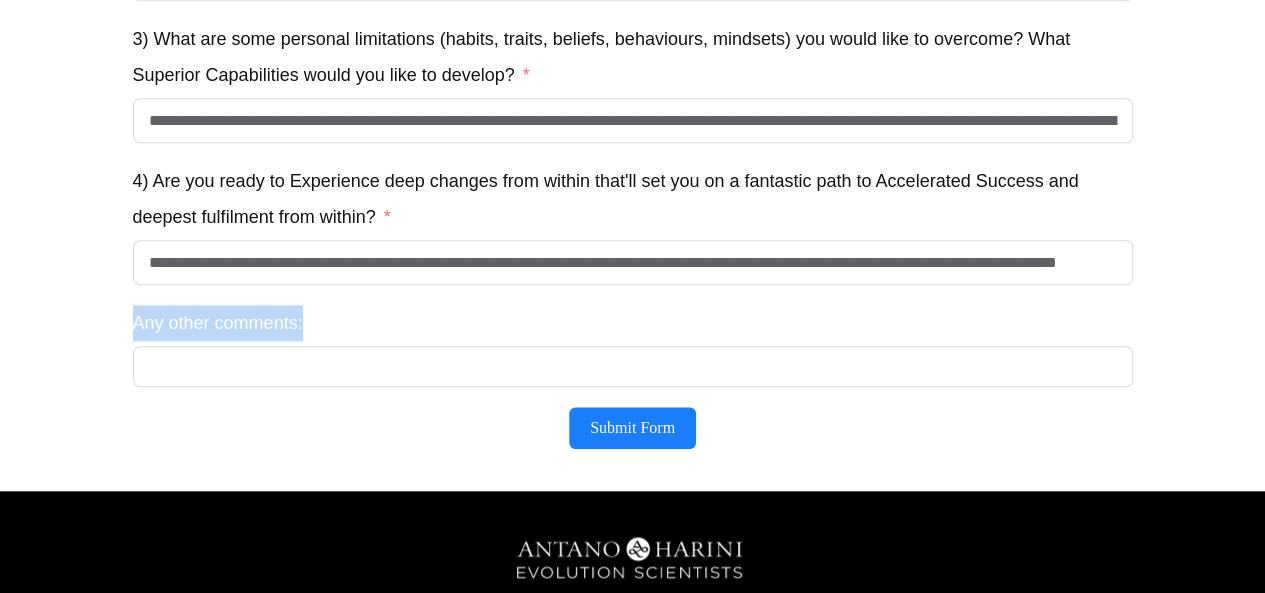 copy on "Any other comments:" 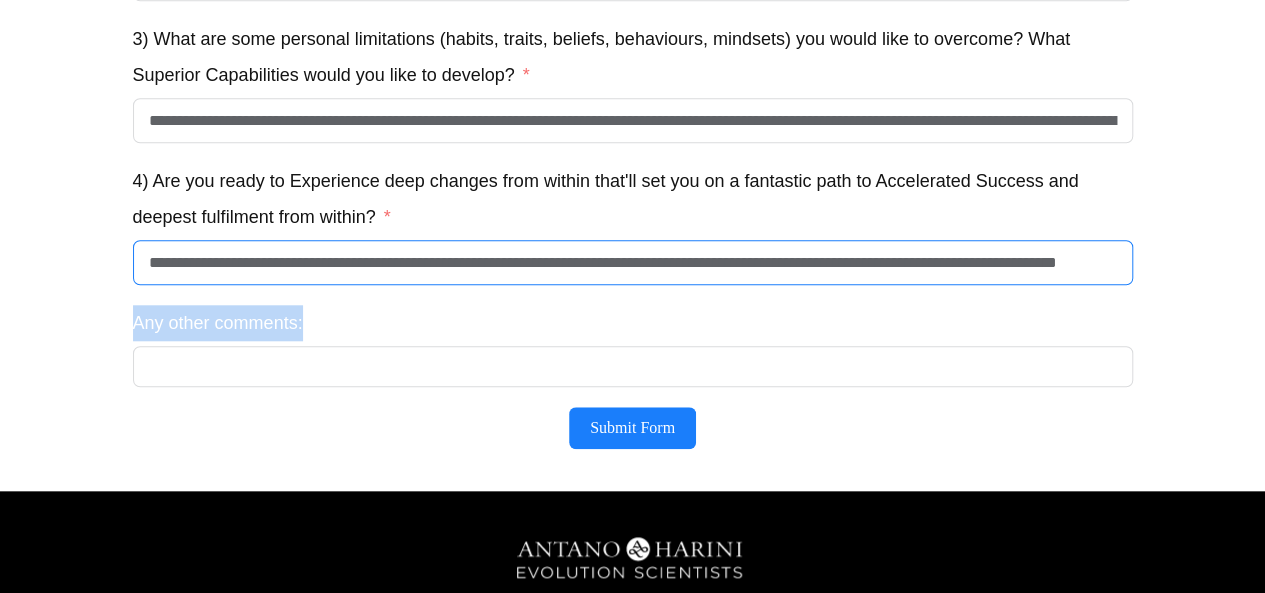 click on "**********" at bounding box center (633, 262) 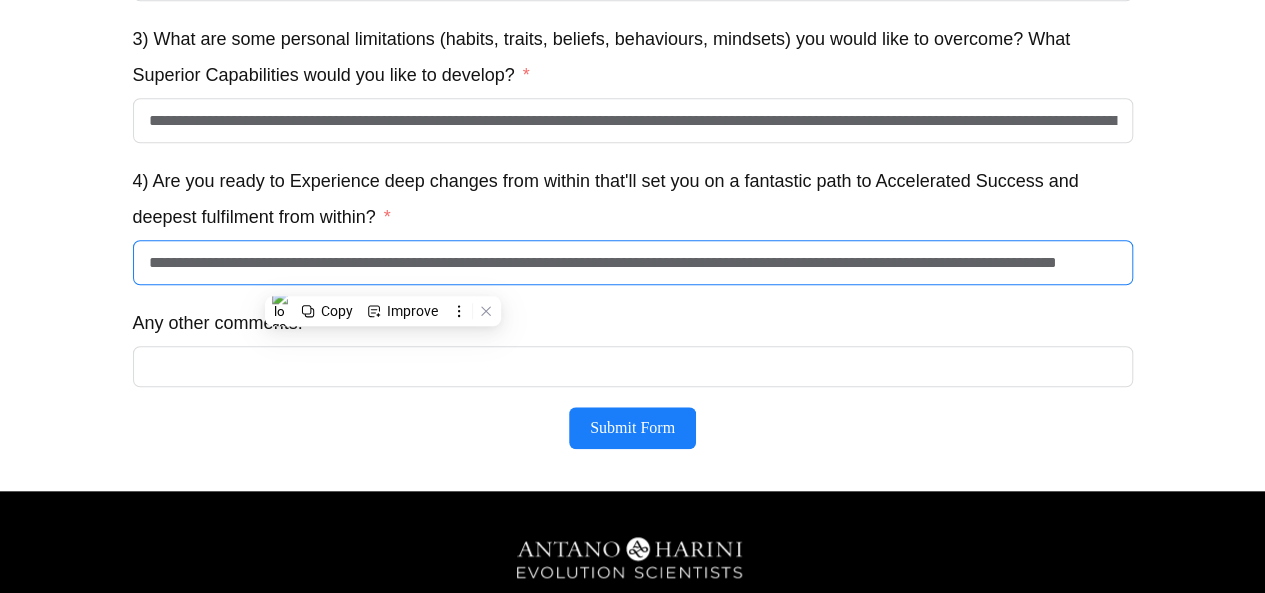 click on "**********" at bounding box center (633, 262) 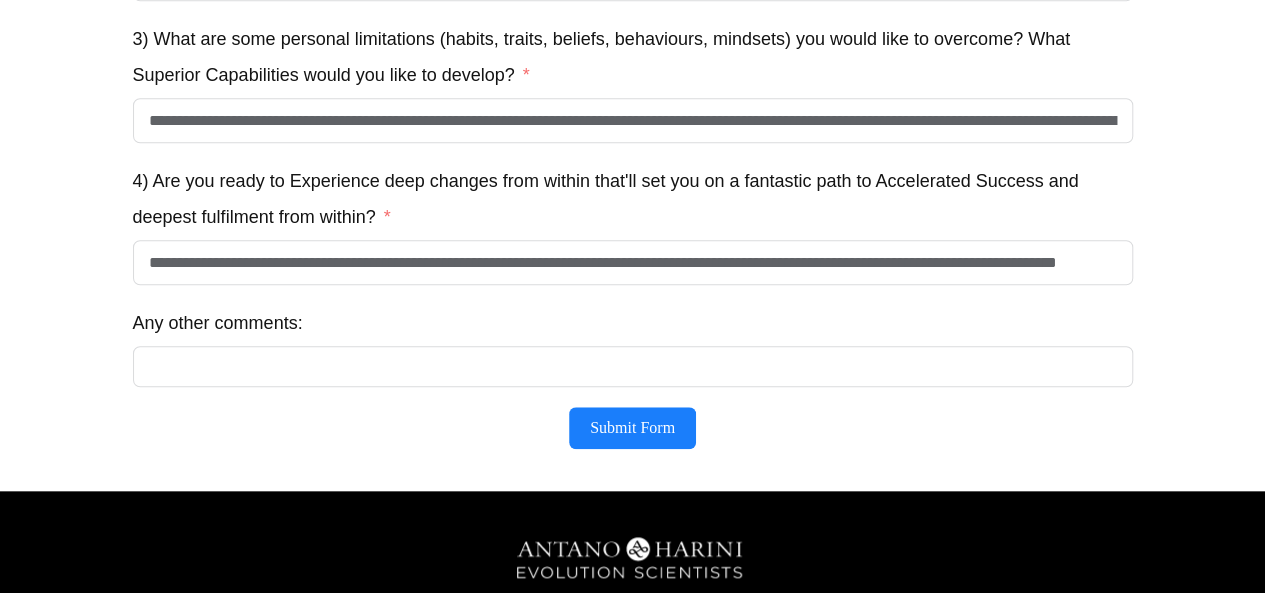 click on "Any other comments:" at bounding box center [218, 323] 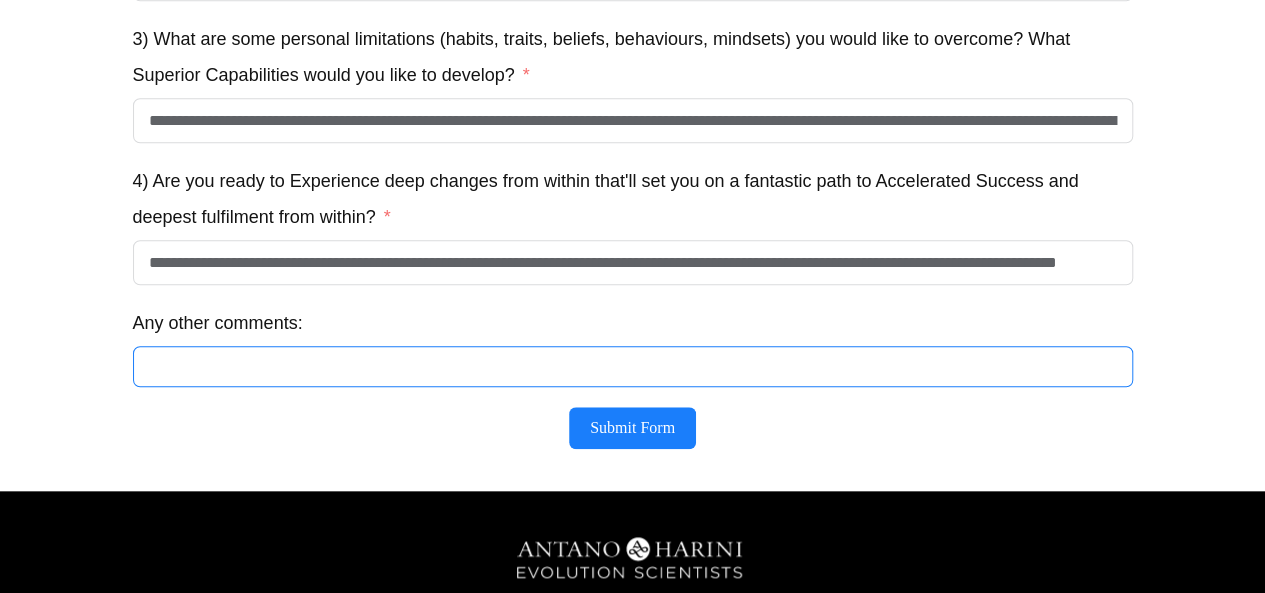 click on "Any other comments:" at bounding box center (633, 366) 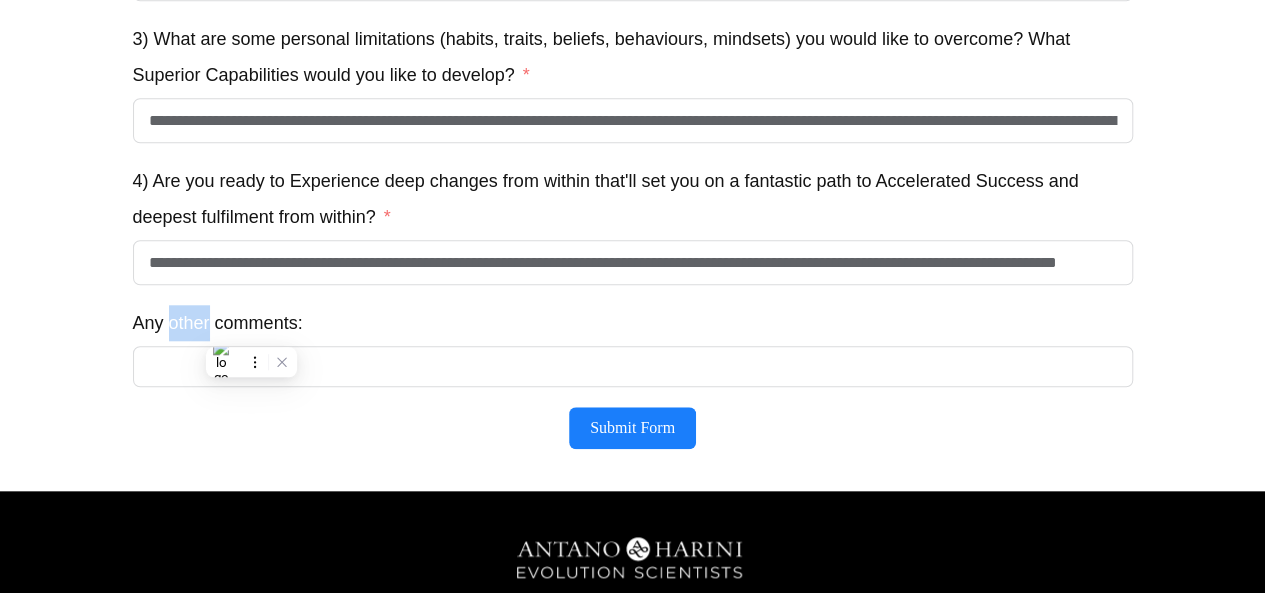 click on "Any other comments:" at bounding box center (218, 323) 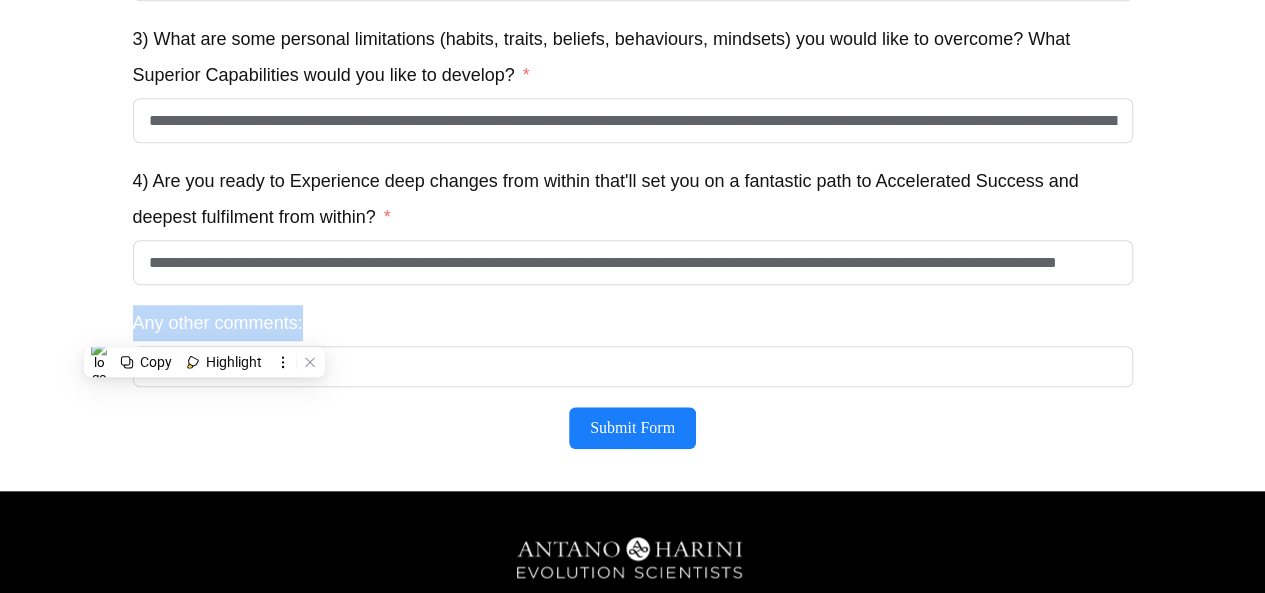 click on "Any other comments:" at bounding box center [218, 323] 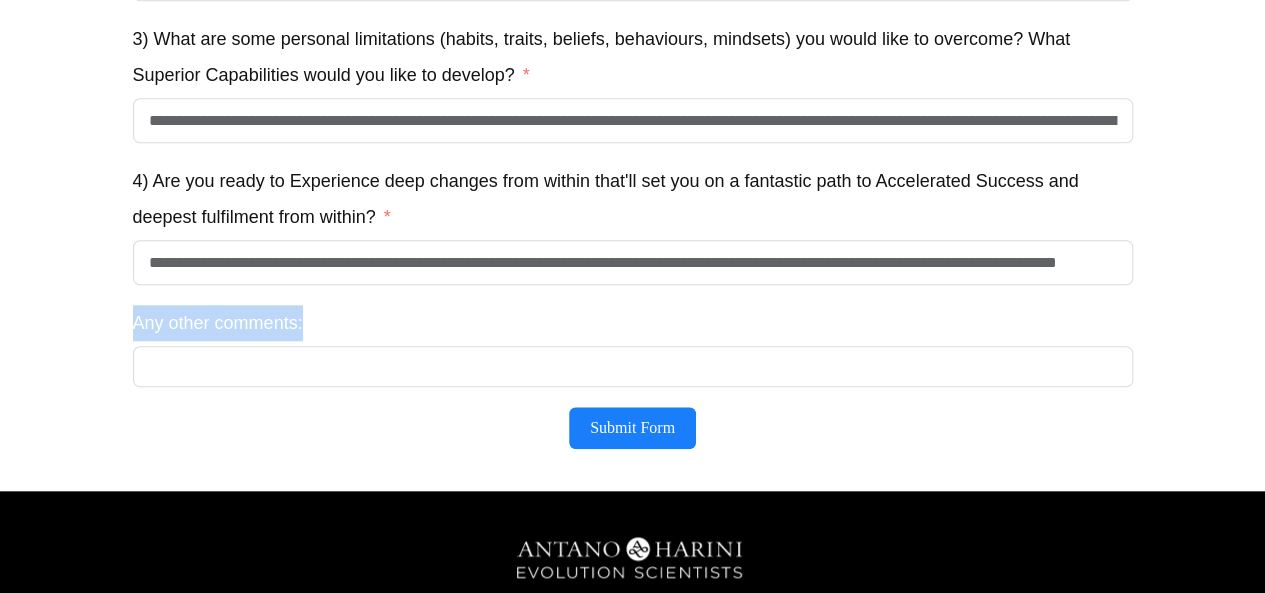 copy on "Any other comments:" 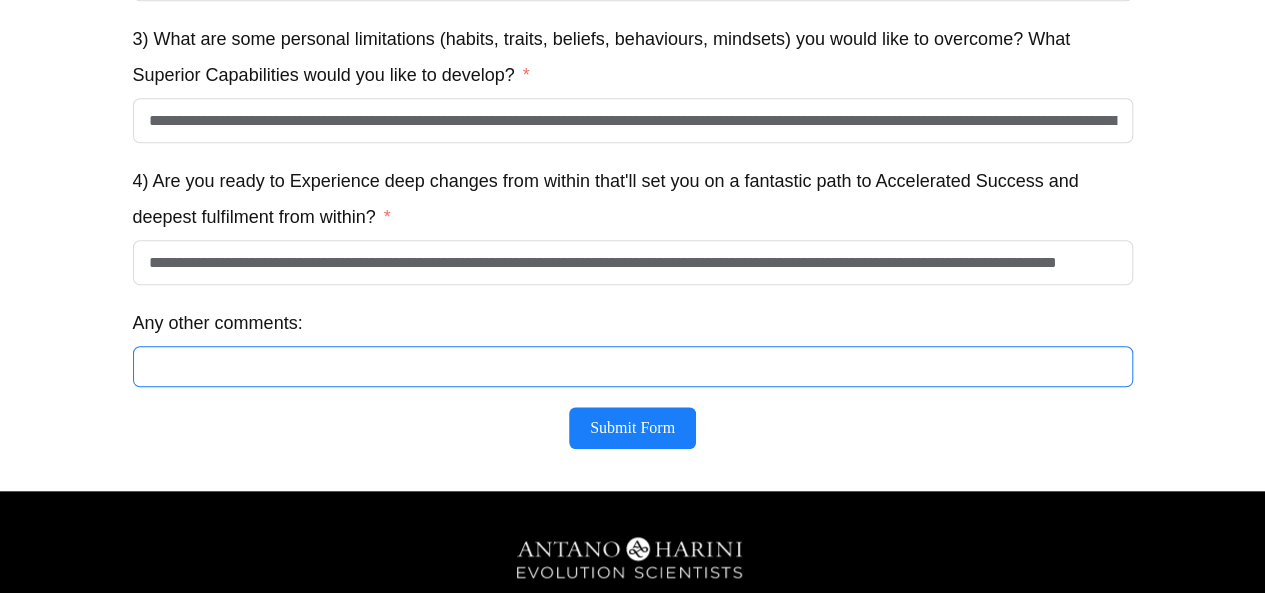 click on "Any other comments:" at bounding box center [633, 366] 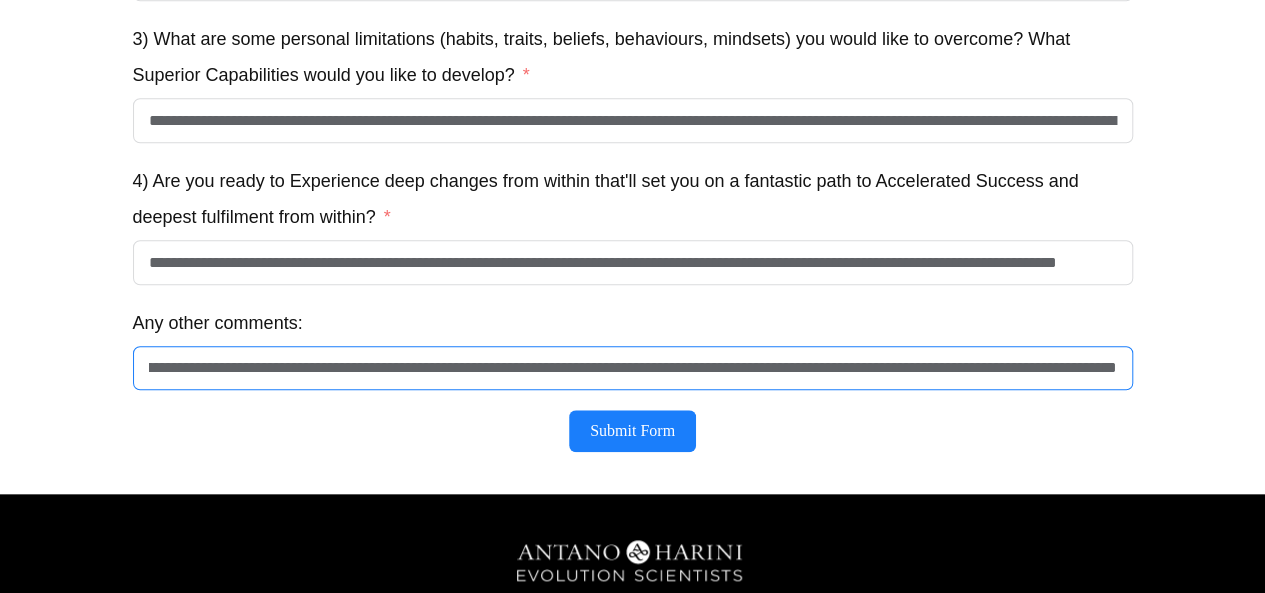 scroll, scrollTop: 0, scrollLeft: 1014, axis: horizontal 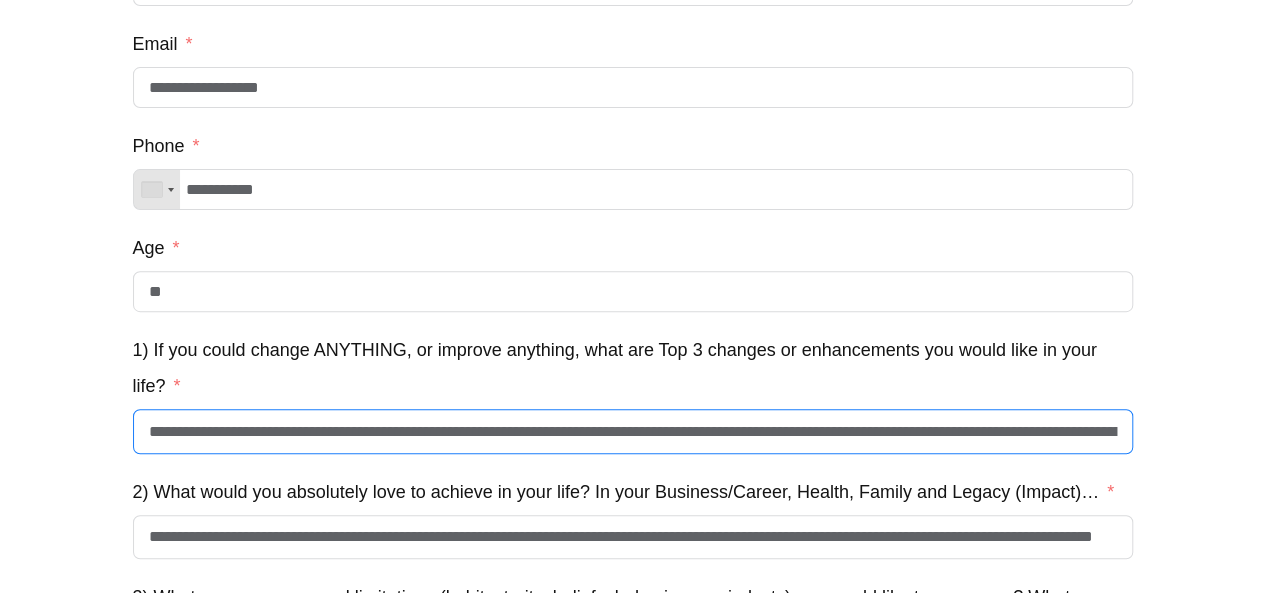 click on "**********" at bounding box center [633, 431] 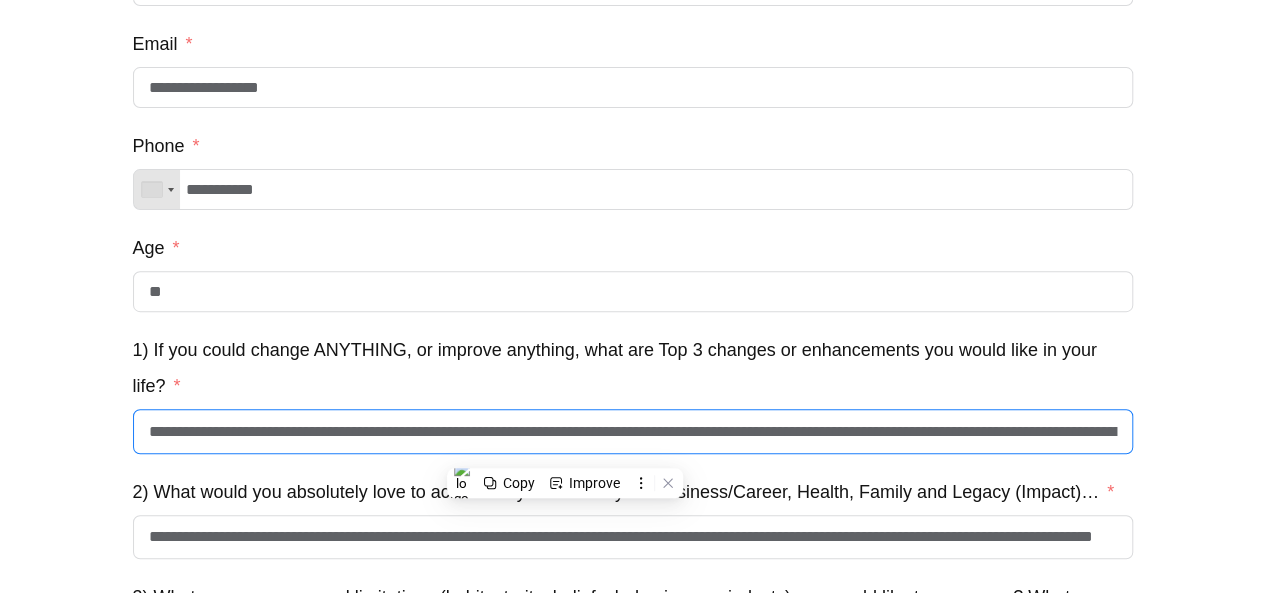 click on "**********" at bounding box center [633, 431] 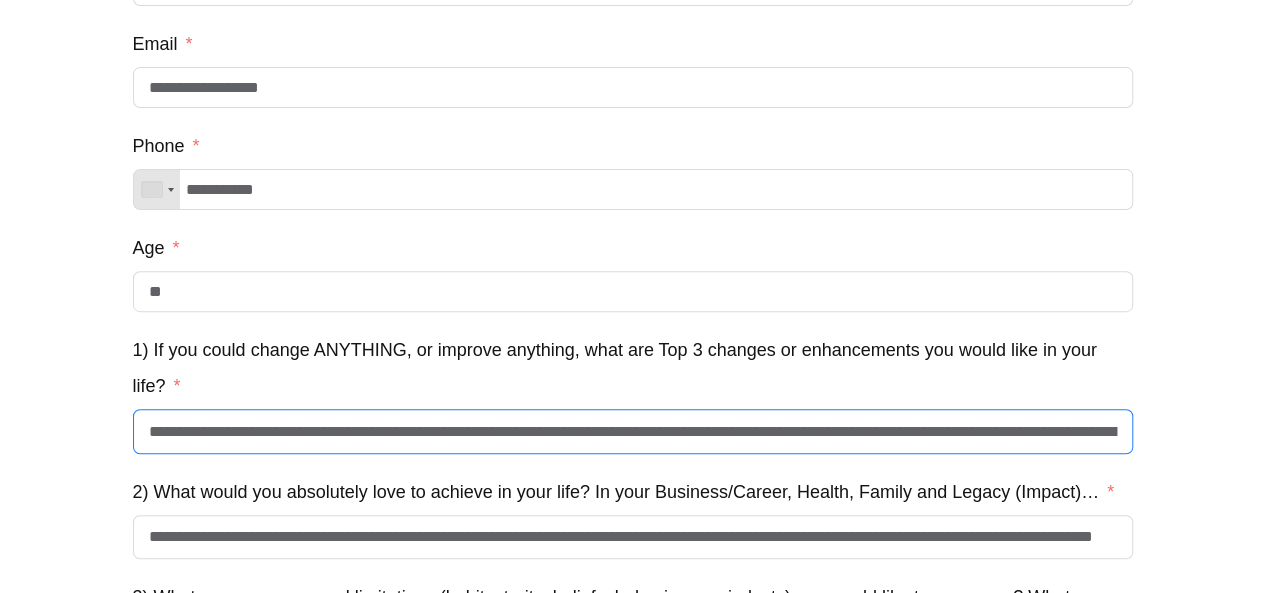 click on "**********" at bounding box center [633, 431] 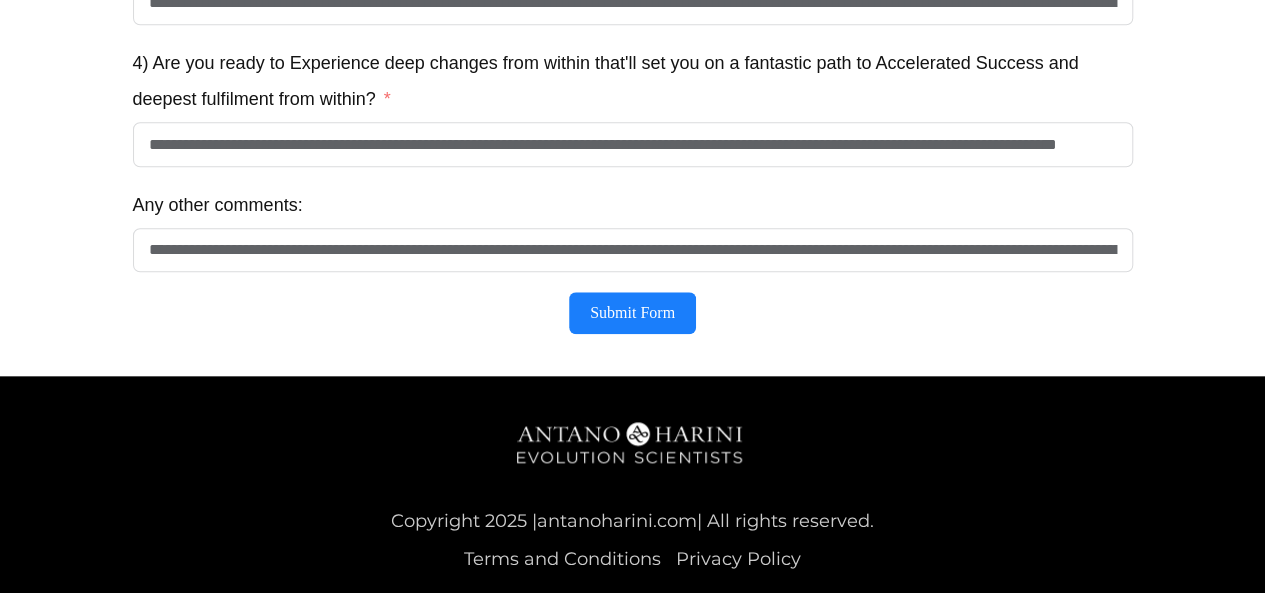 scroll, scrollTop: 912, scrollLeft: 0, axis: vertical 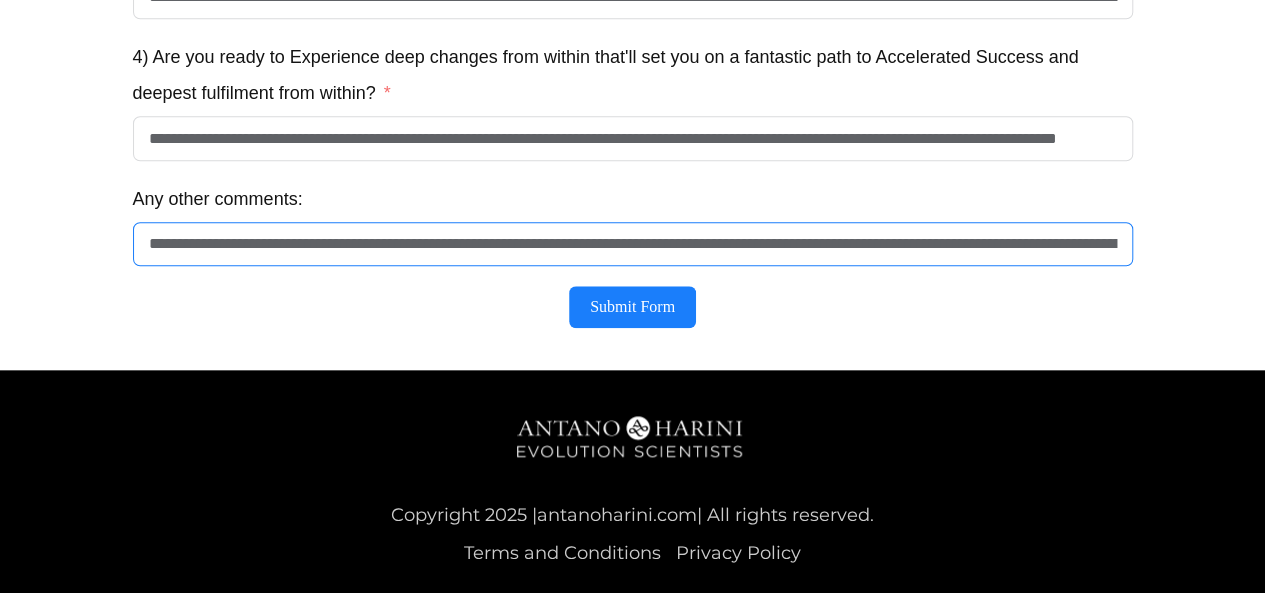 click on "**********" at bounding box center (633, 244) 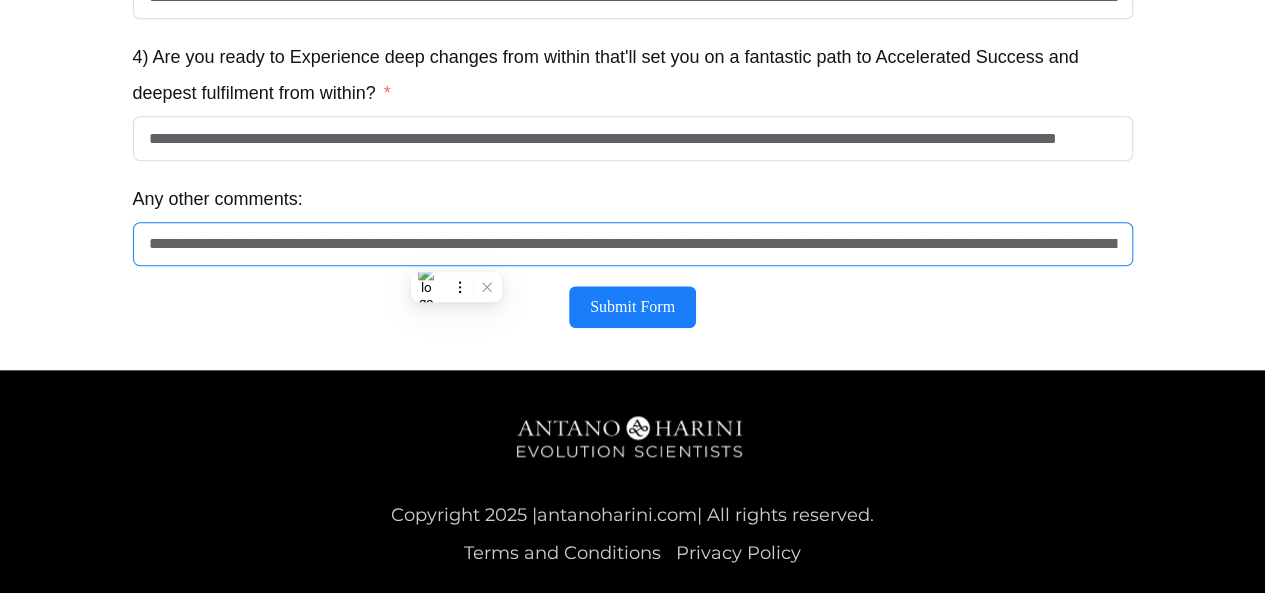 click on "**********" at bounding box center (633, 244) 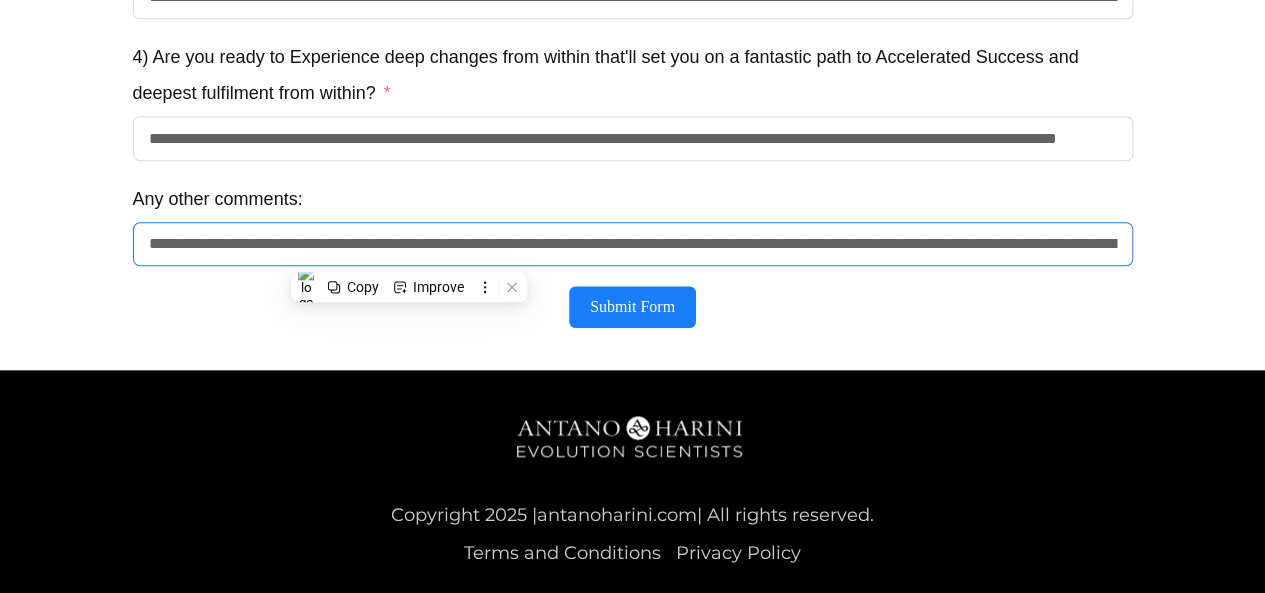 click on "**********" at bounding box center [633, 244] 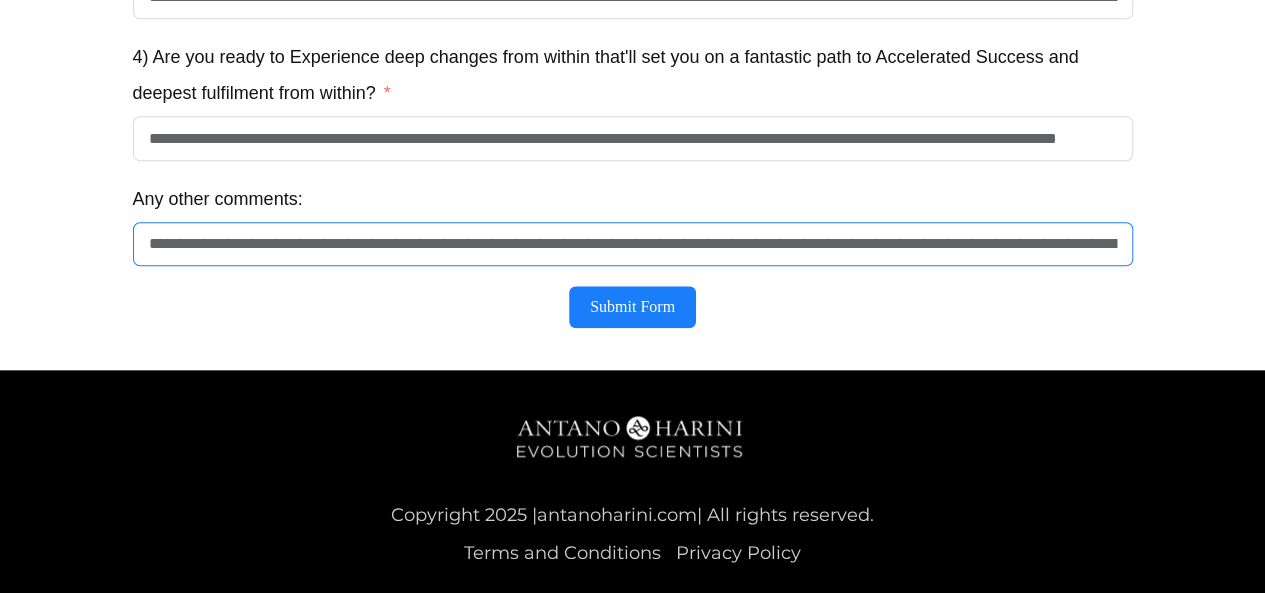 paste on "**********" 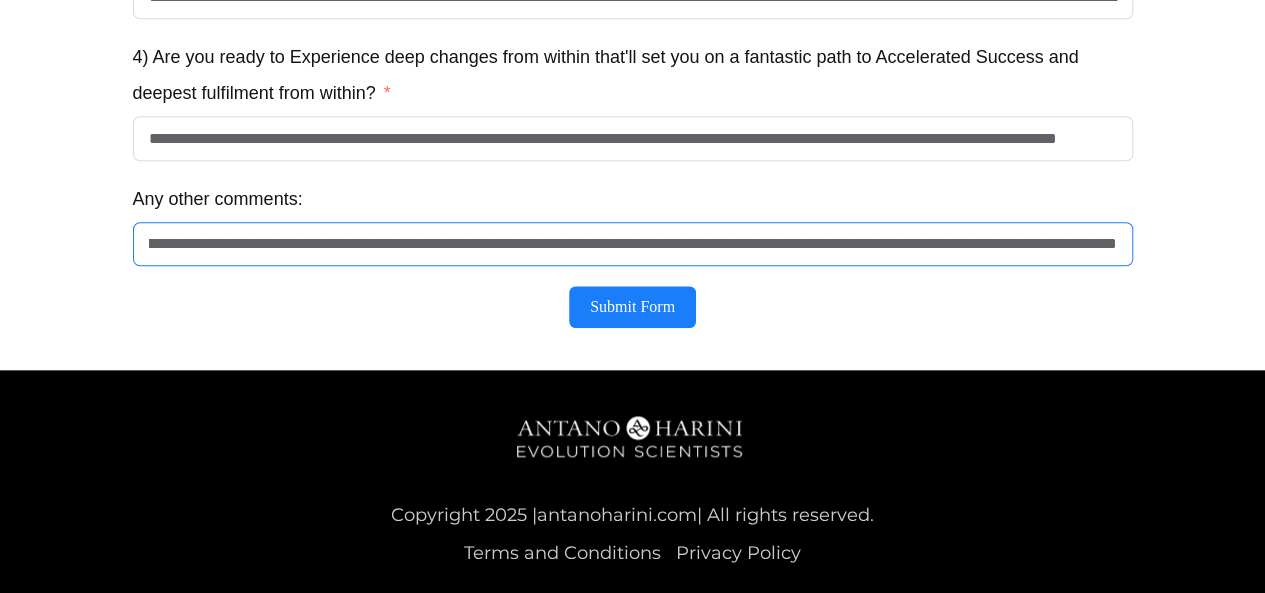 scroll, scrollTop: 0, scrollLeft: 1418, axis: horizontal 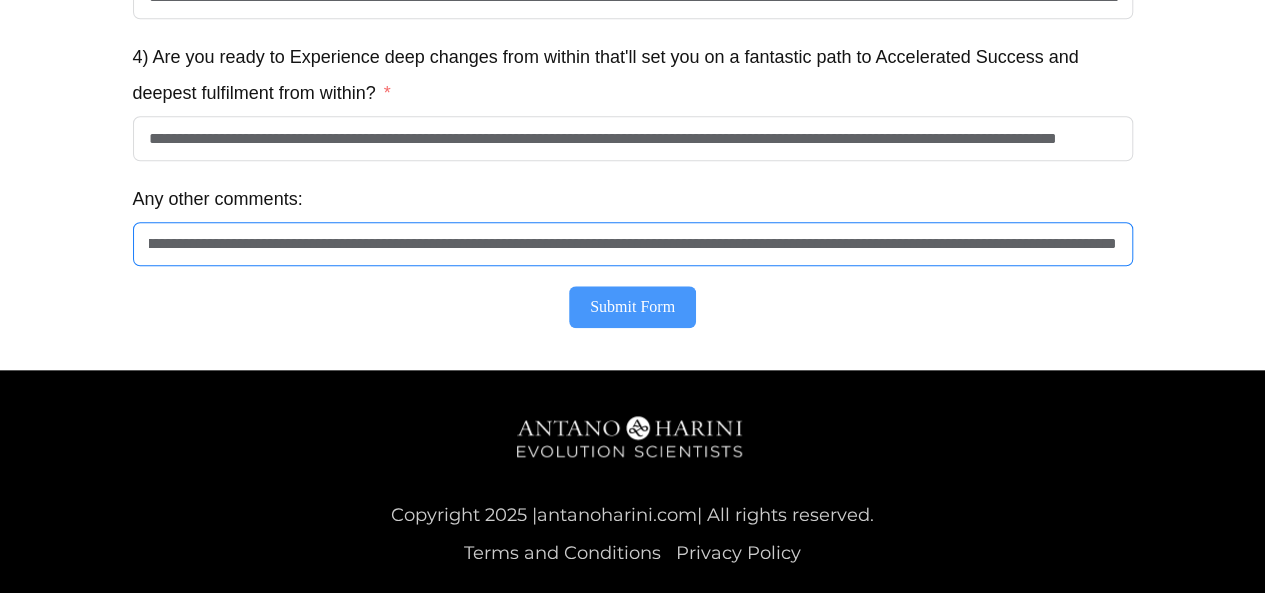 type on "**********" 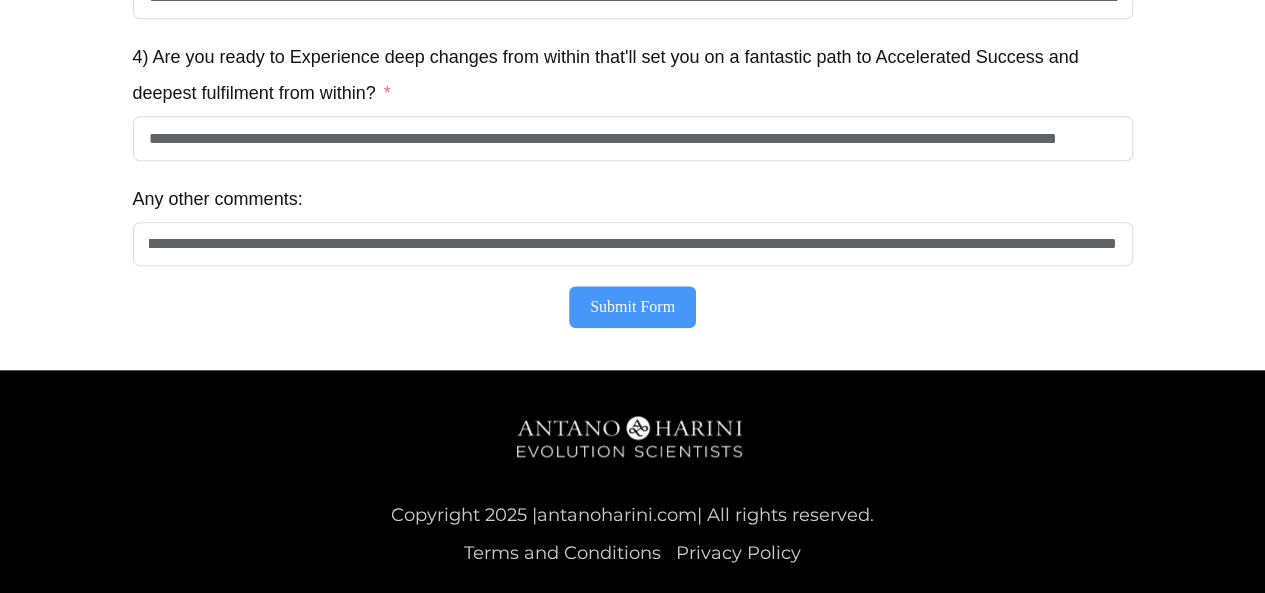 scroll, scrollTop: 0, scrollLeft: 0, axis: both 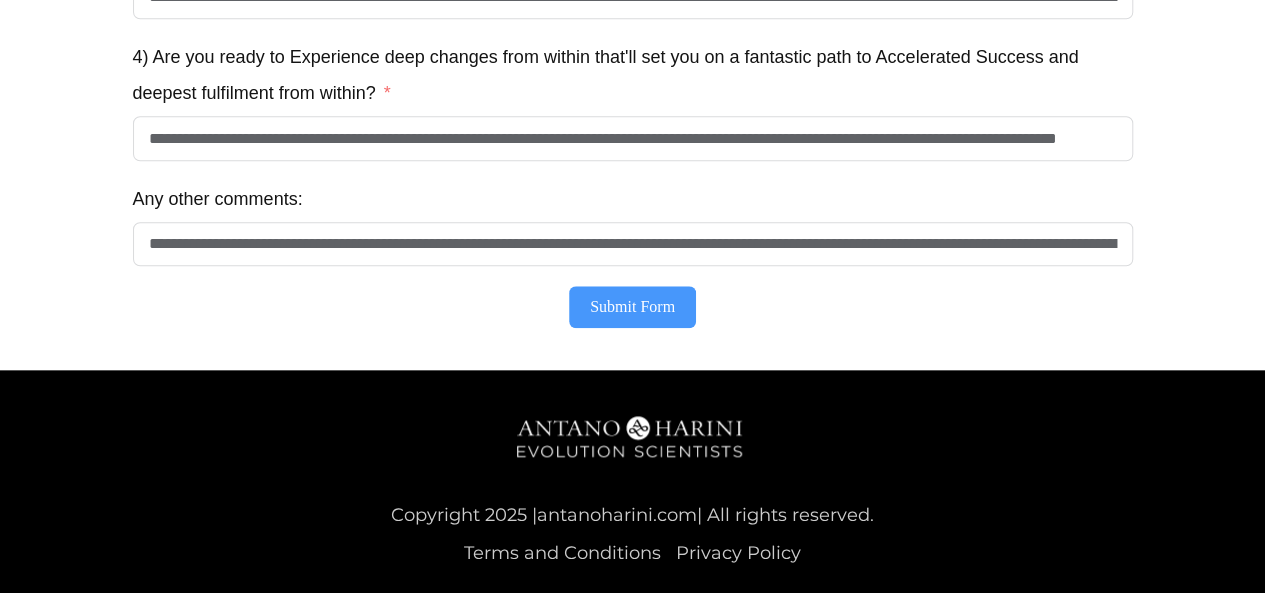 click on "Submit Form" at bounding box center [632, 307] 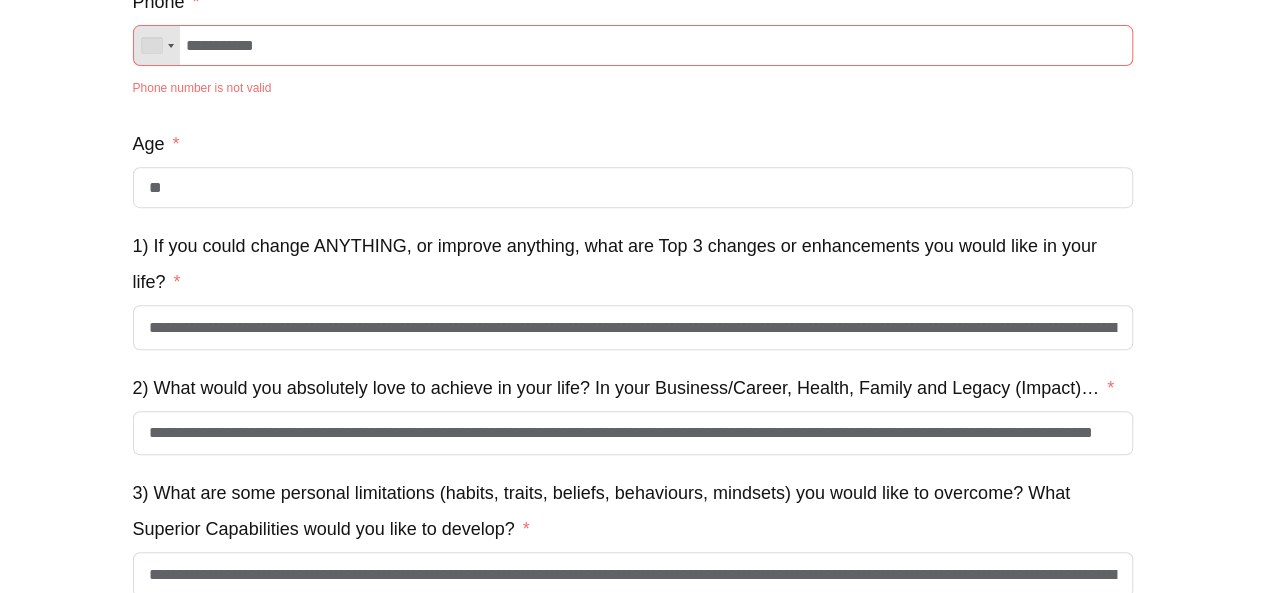scroll, scrollTop: 313, scrollLeft: 0, axis: vertical 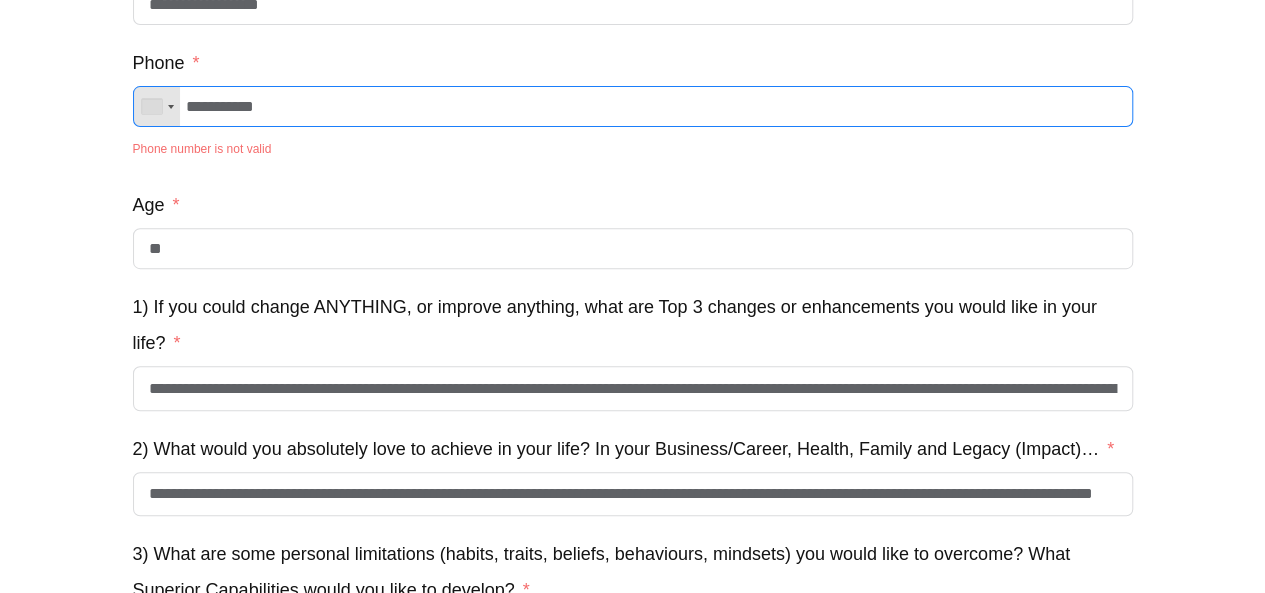 click on "**********" at bounding box center (633, 106) 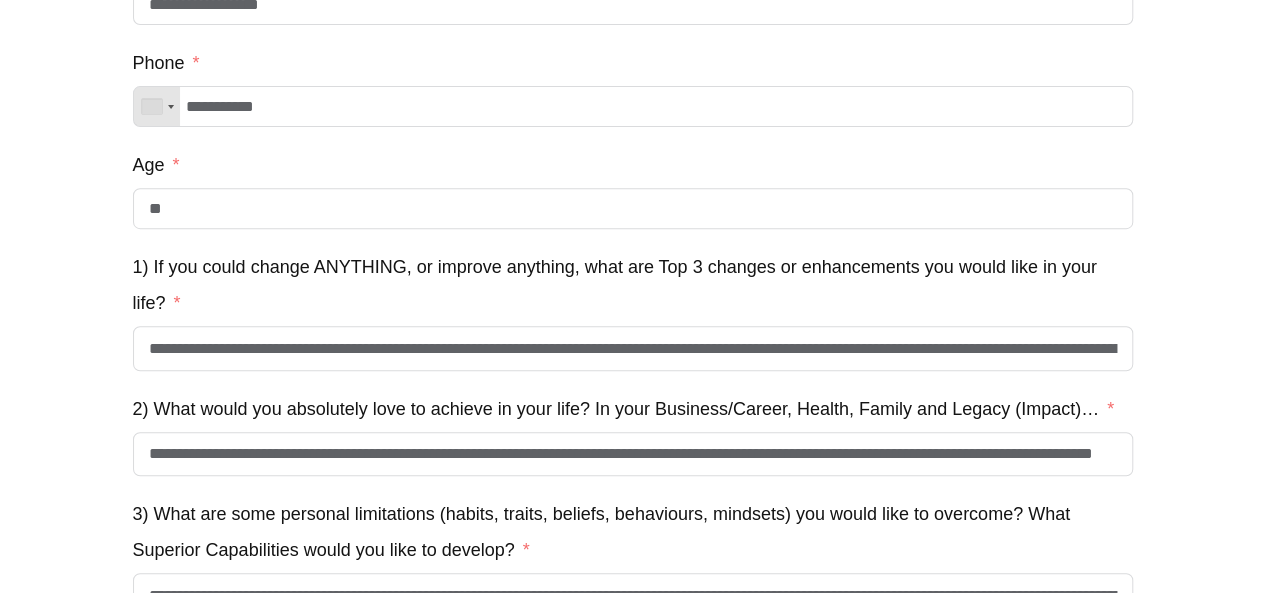 click on "**********" at bounding box center (632, 394) 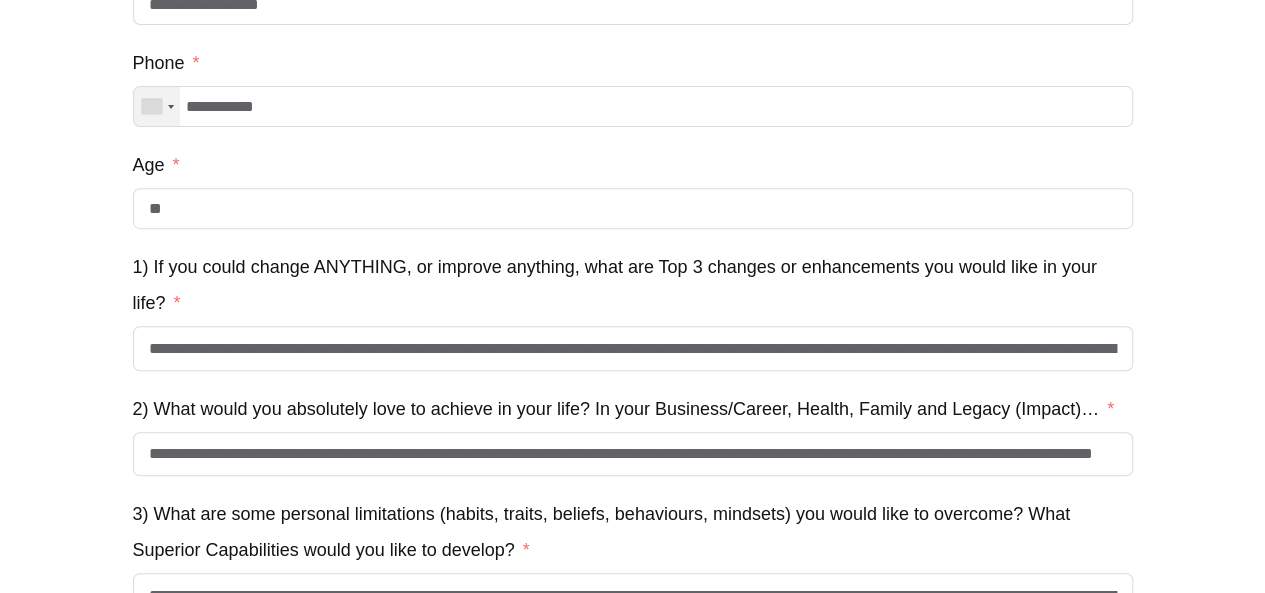 click at bounding box center [152, 106] 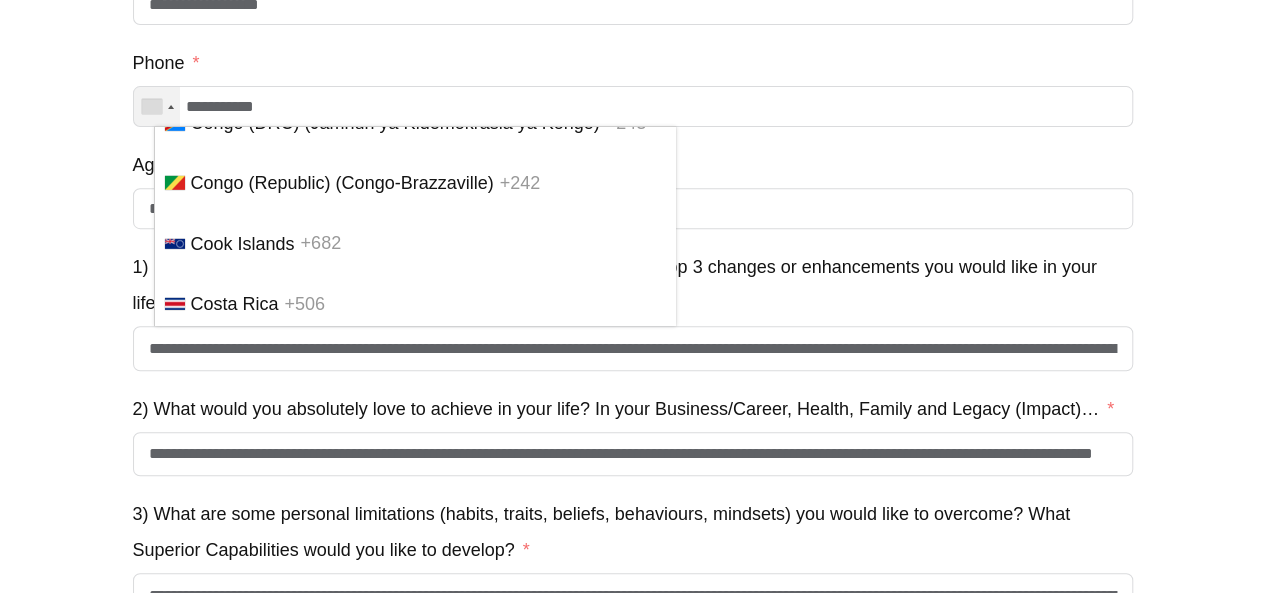 scroll, scrollTop: 5982, scrollLeft: 0, axis: vertical 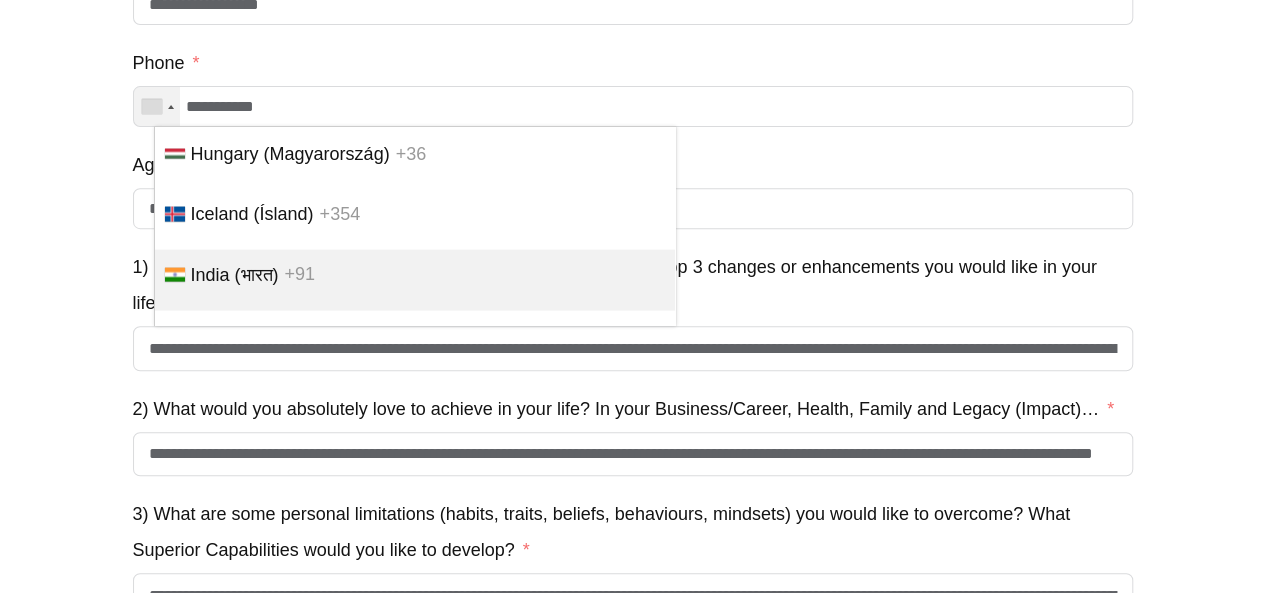 click on "India (भारत) +91" at bounding box center [415, 279] 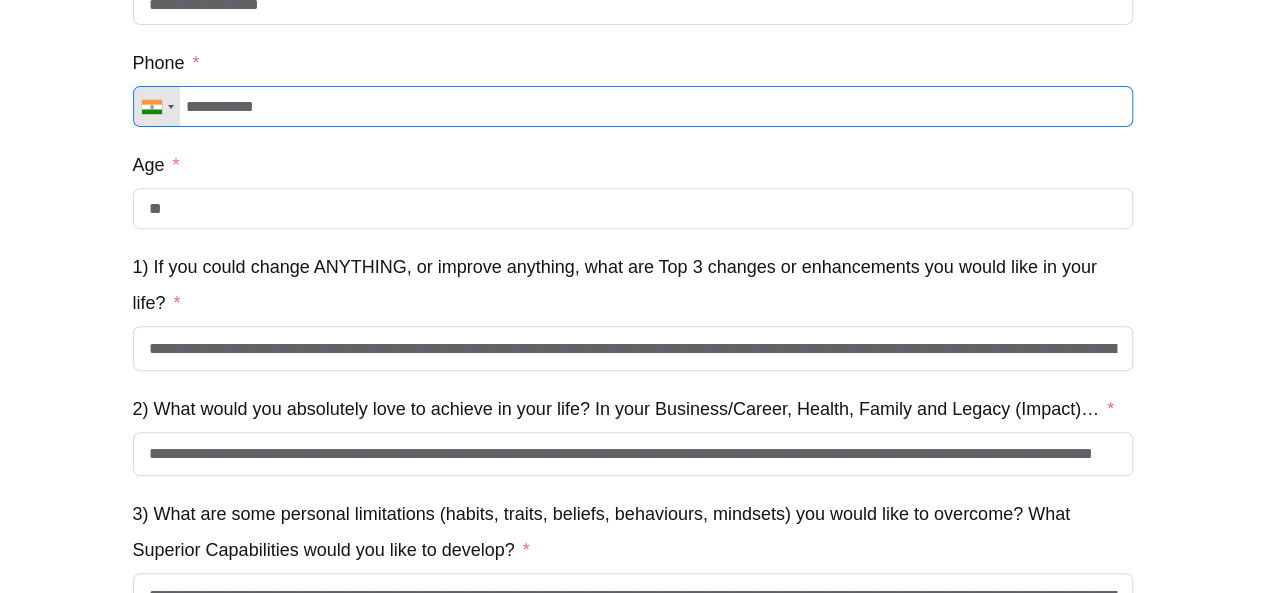 click on "**********" at bounding box center [633, 106] 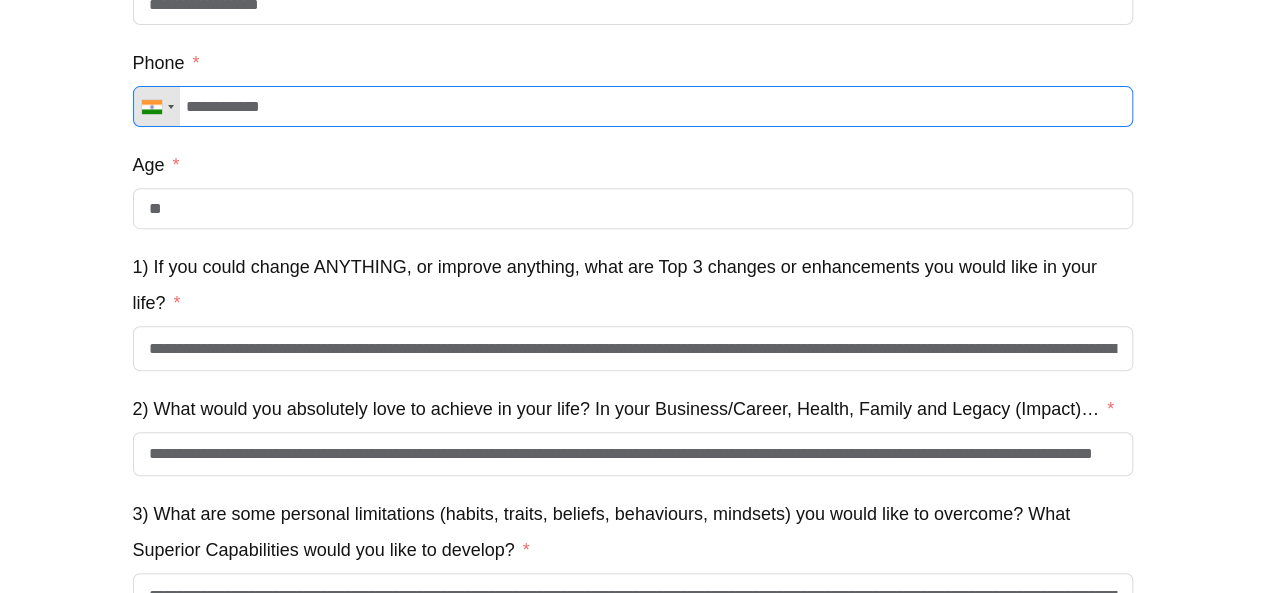 click on "**********" at bounding box center [633, 106] 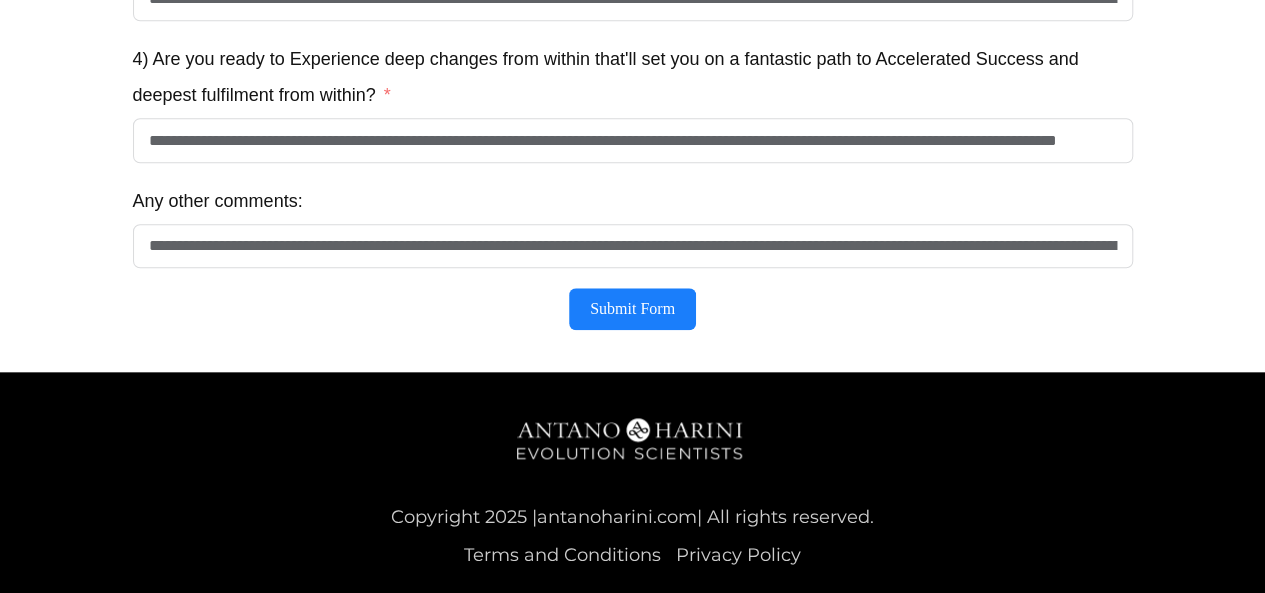 scroll, scrollTop: 932, scrollLeft: 0, axis: vertical 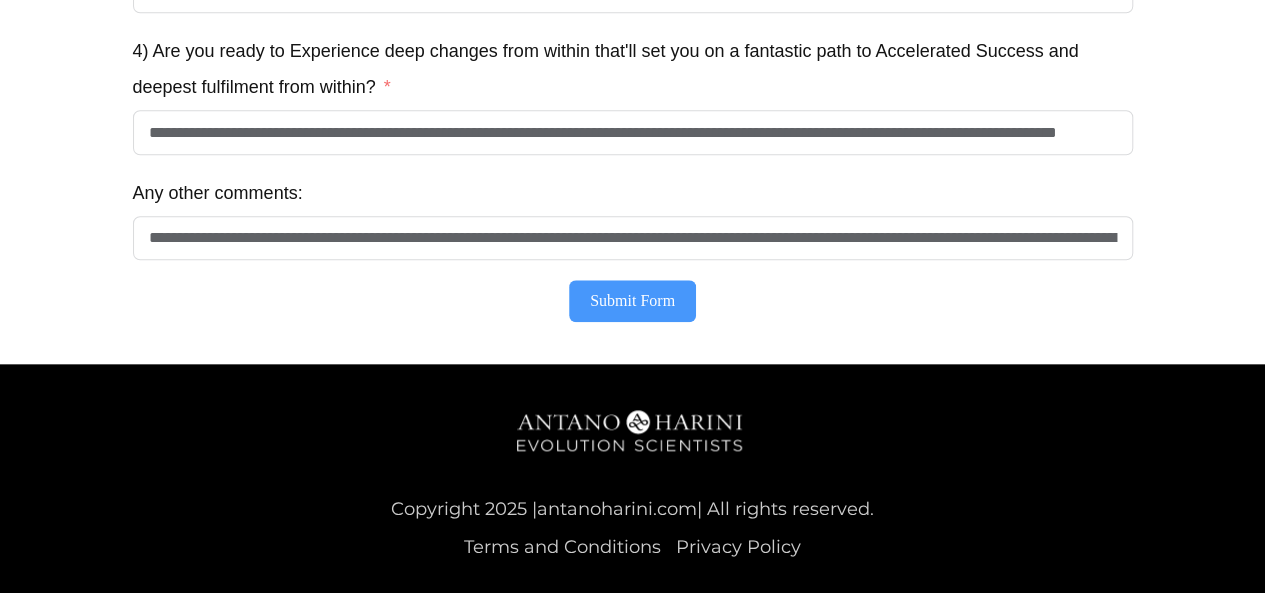 click on "Submit Form" at bounding box center (632, 301) 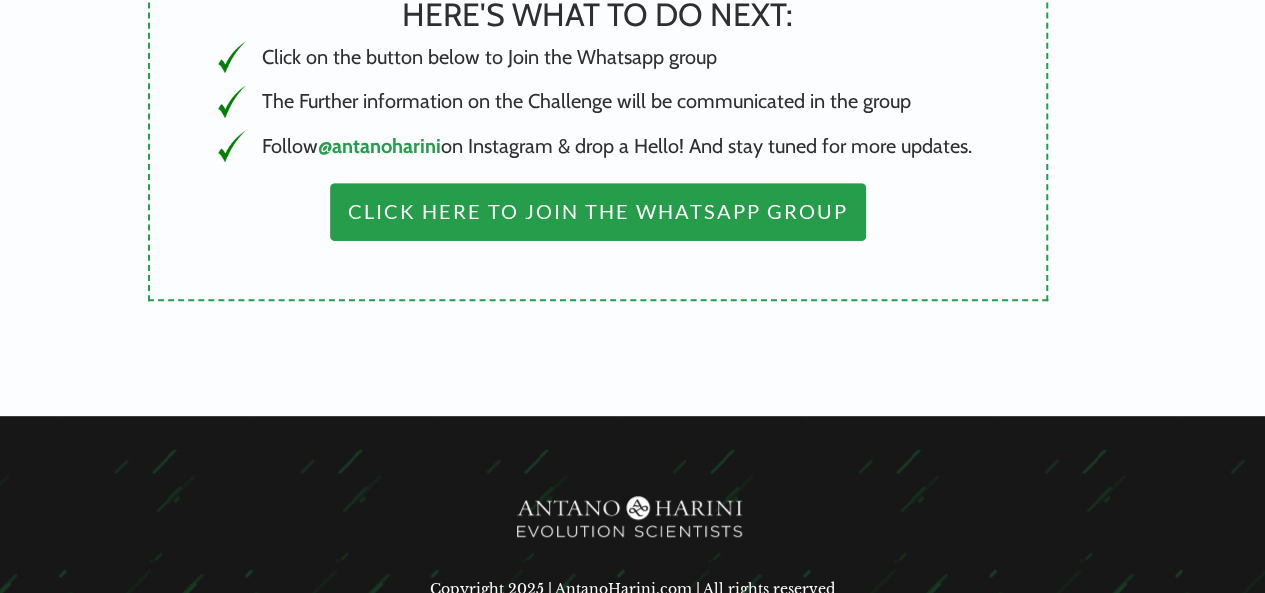 scroll, scrollTop: 360, scrollLeft: 0, axis: vertical 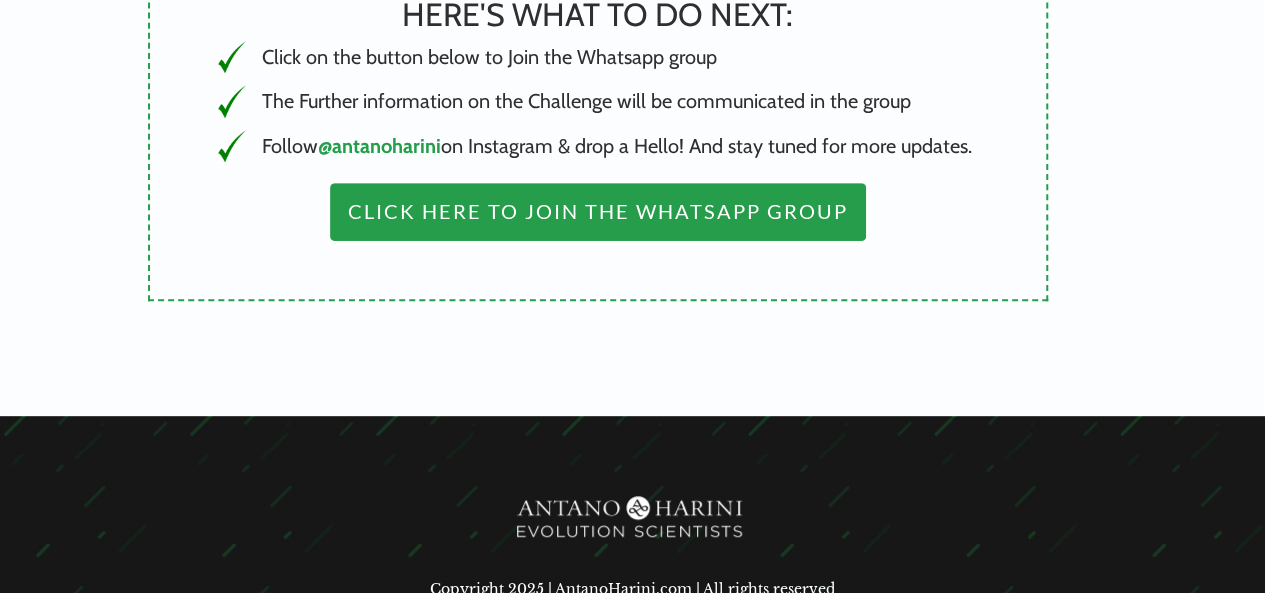 click on "Here's what to do next: Click on the button below to Join the Whatsapp group  The Further information on the Challenge will be communicated in the group Follow  @antanoharini  on Instagram & drop a Hello! And stay tuned for more updates.
Click Here to Join the Whatsapp Group" at bounding box center (598, 131) 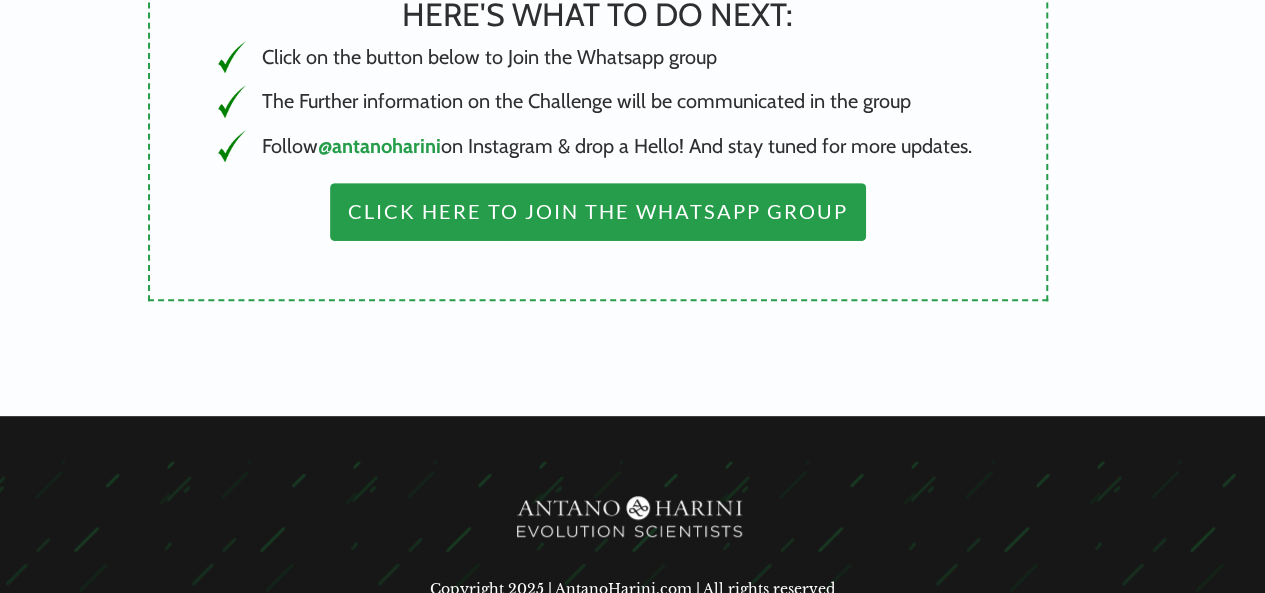 click on "Click Here to Join the Whatsapp Group" at bounding box center [598, 212] 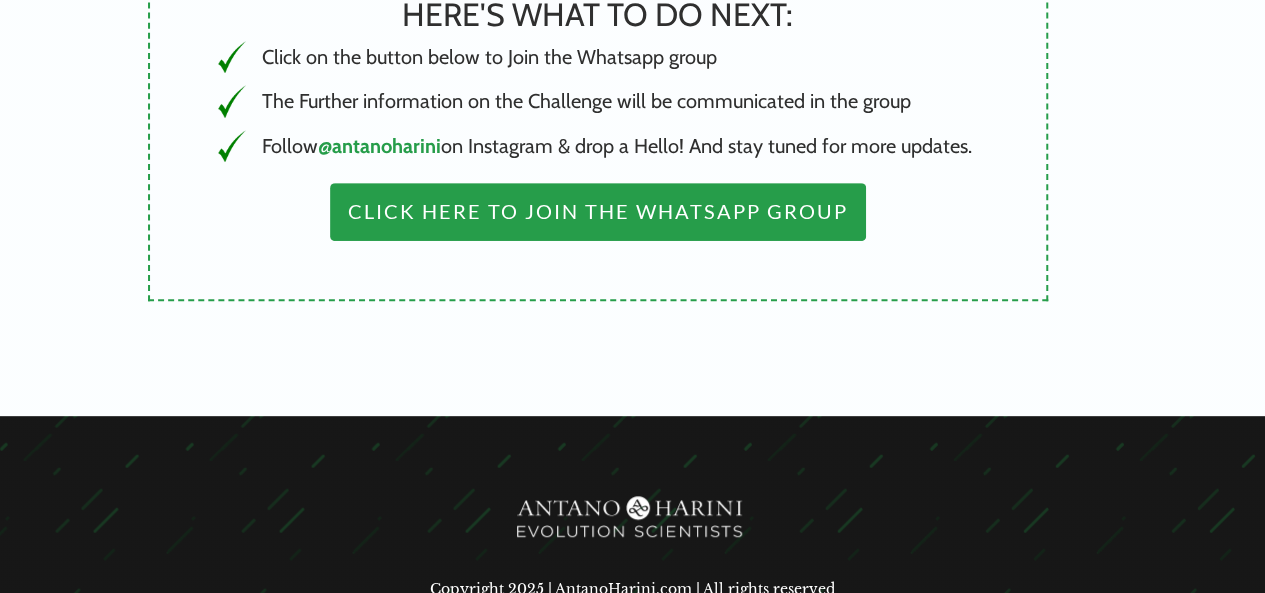 click on "Thank You!
Here's what to do next: Click on the button below to Join the Whatsapp group  The Further information on the Challenge will be communicated in the group Follow  @antanoharini  on Instagram & drop a Hello! And stay tuned for more updates.
Click Here to Join the Whatsapp Group" at bounding box center (633, 119) 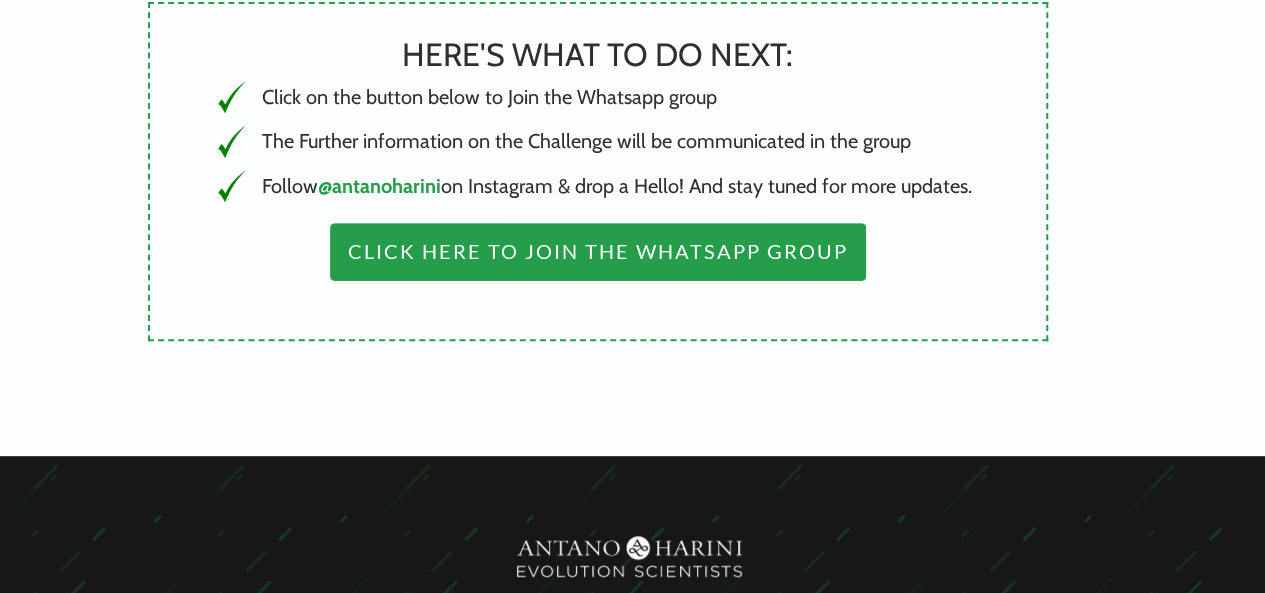 scroll, scrollTop: 280, scrollLeft: 0, axis: vertical 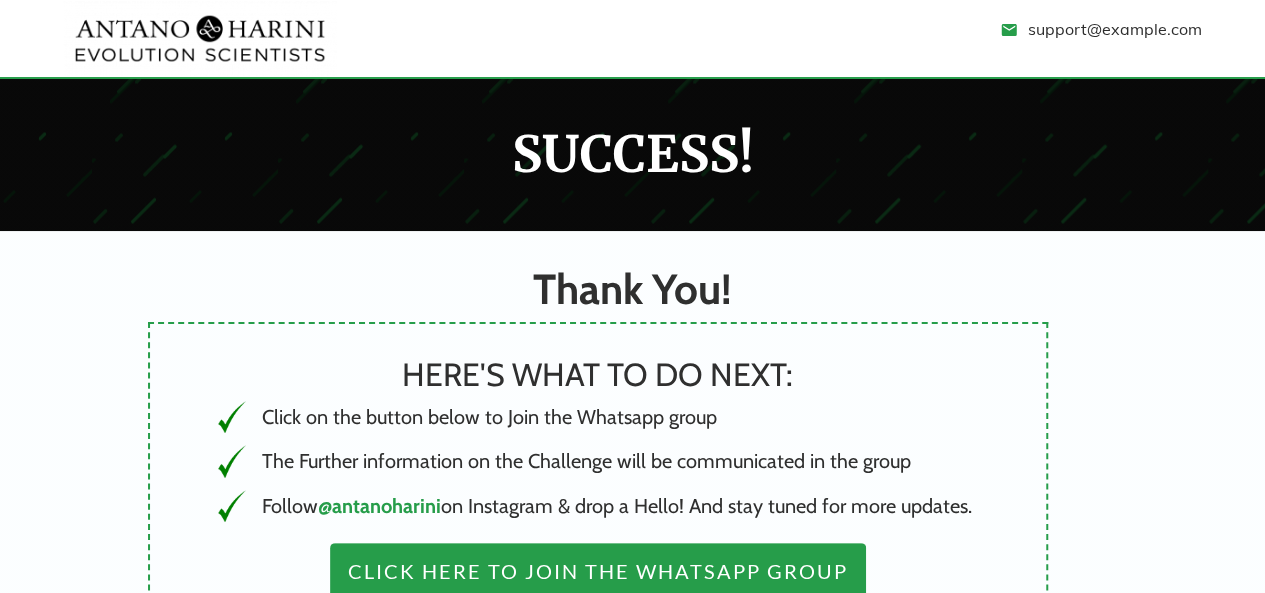 click at bounding box center (200, 38) 